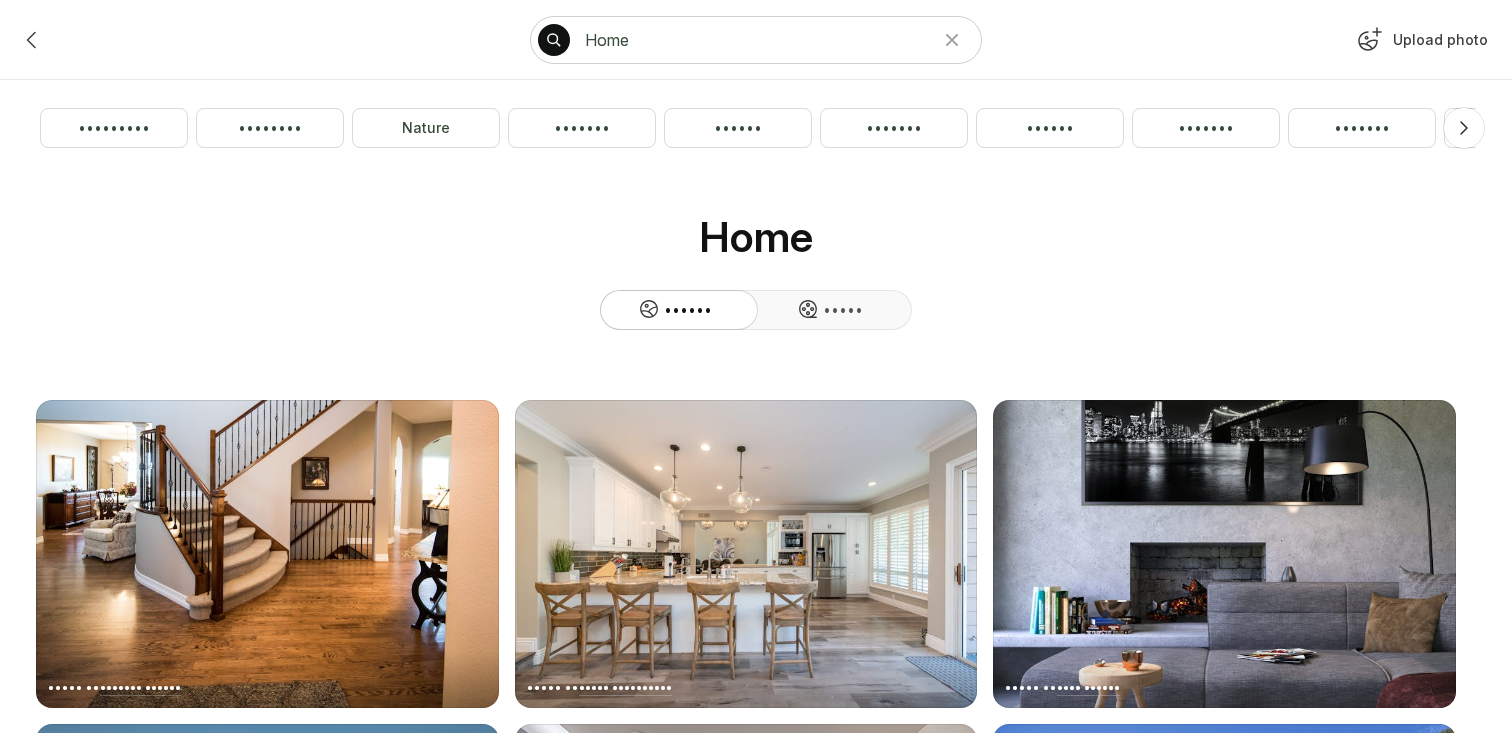 scroll, scrollTop: 0, scrollLeft: 0, axis: both 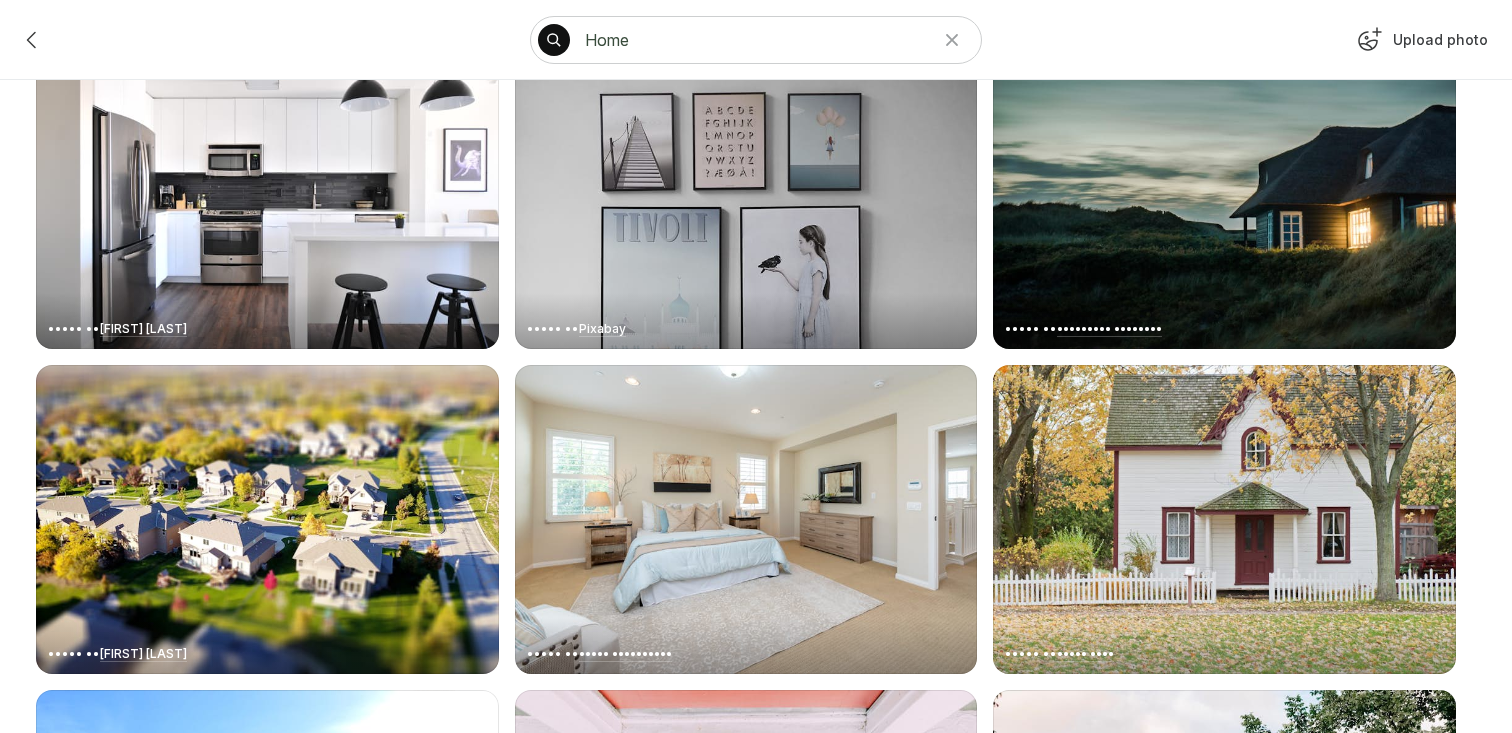 click at bounding box center [32, 40] 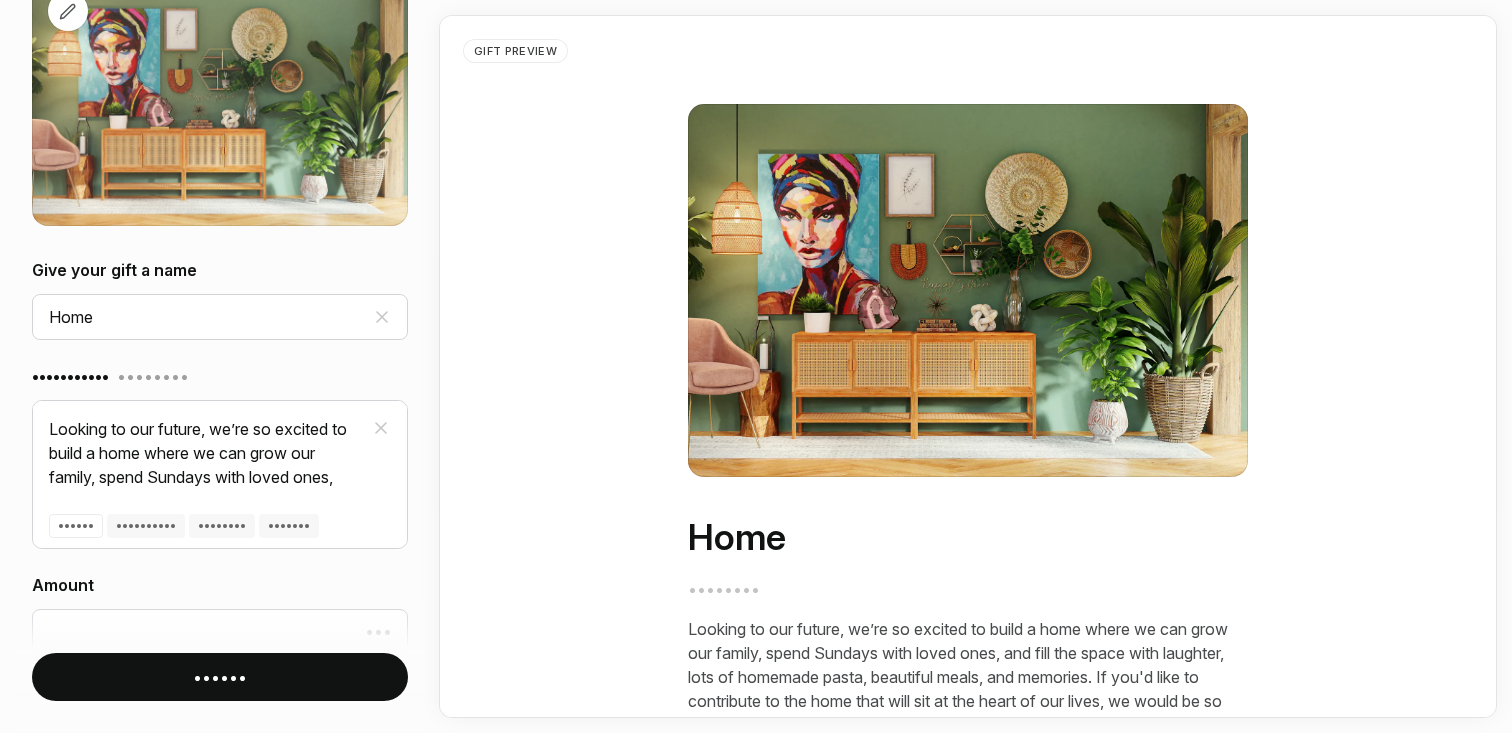 scroll, scrollTop: 225, scrollLeft: 0, axis: vertical 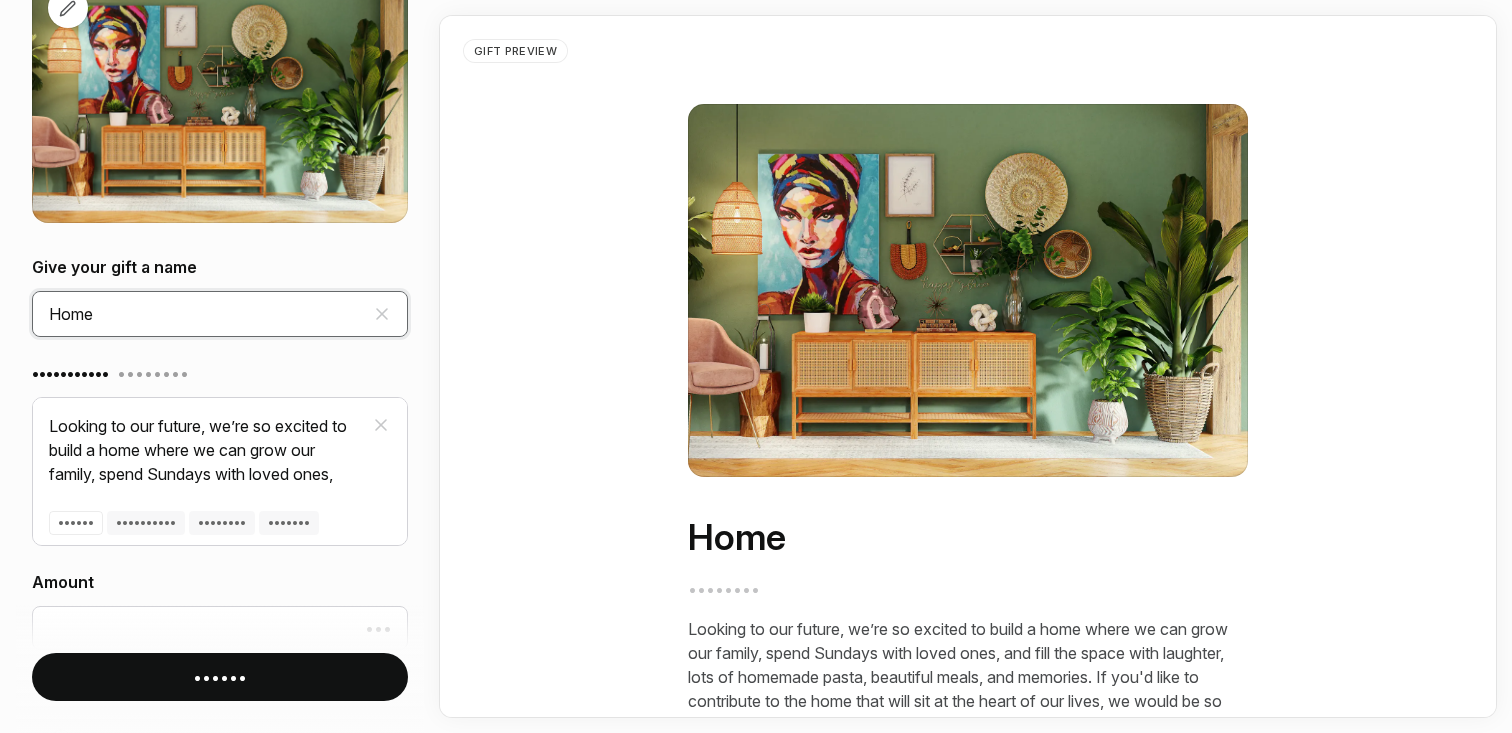 click on "Home" at bounding box center [220, 314] 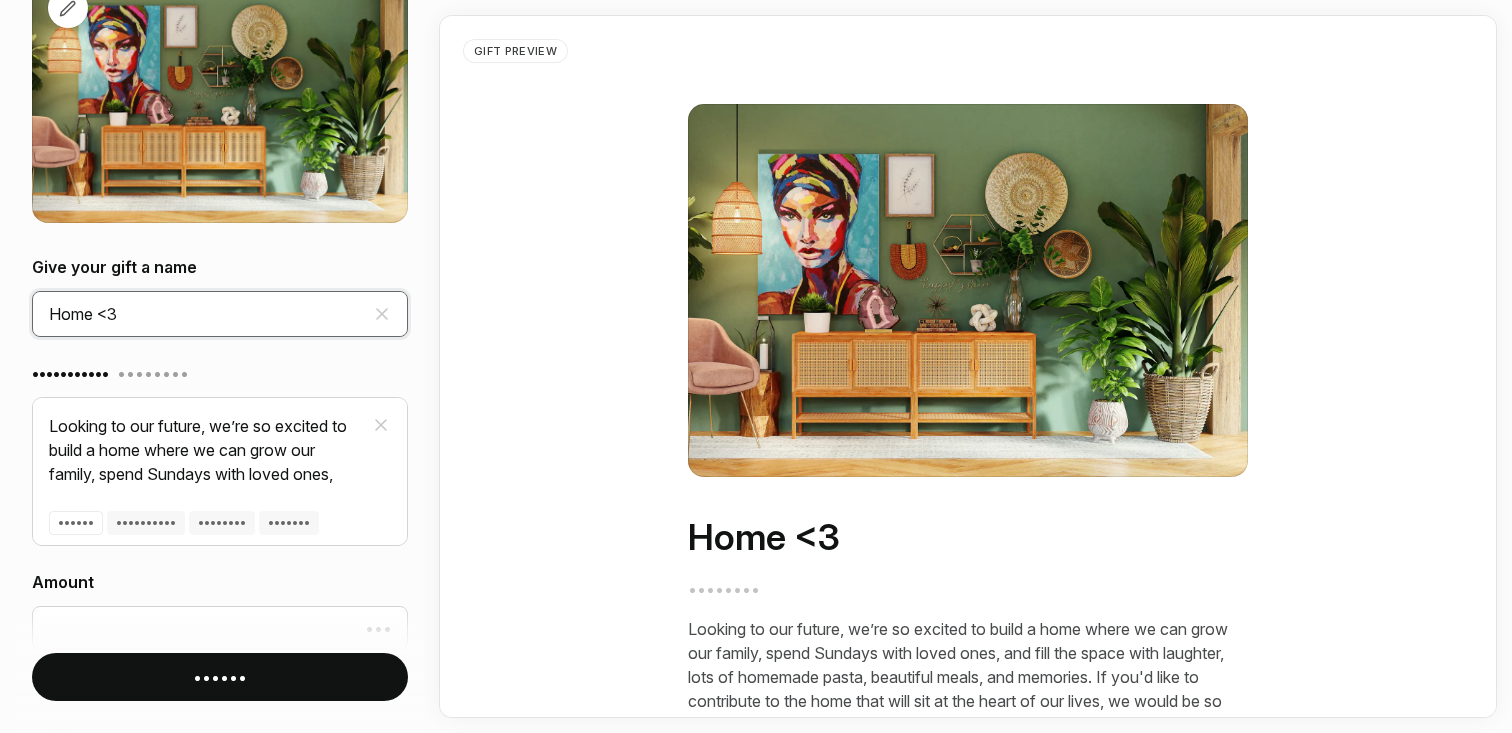 type on "Home <3" 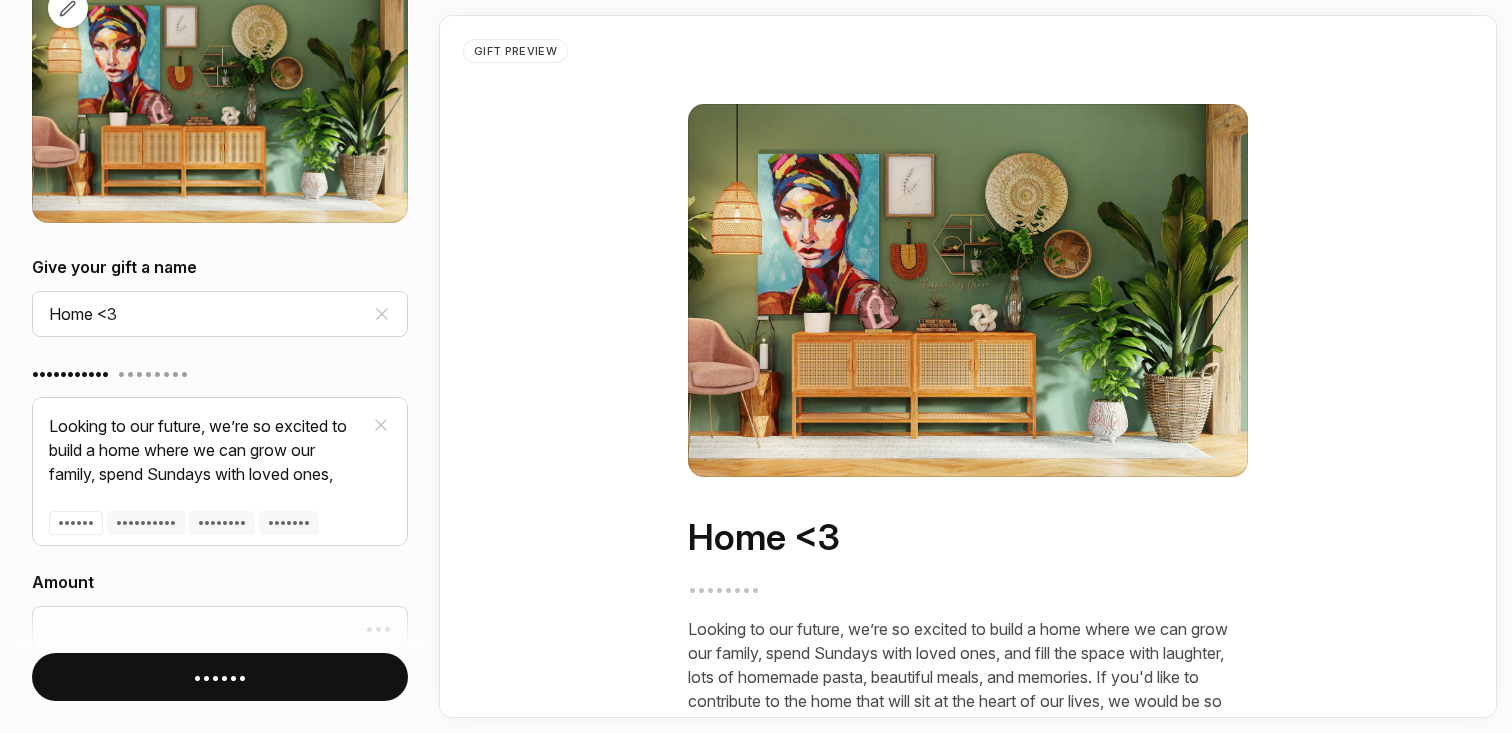 click on "••••••" at bounding box center (220, 677) 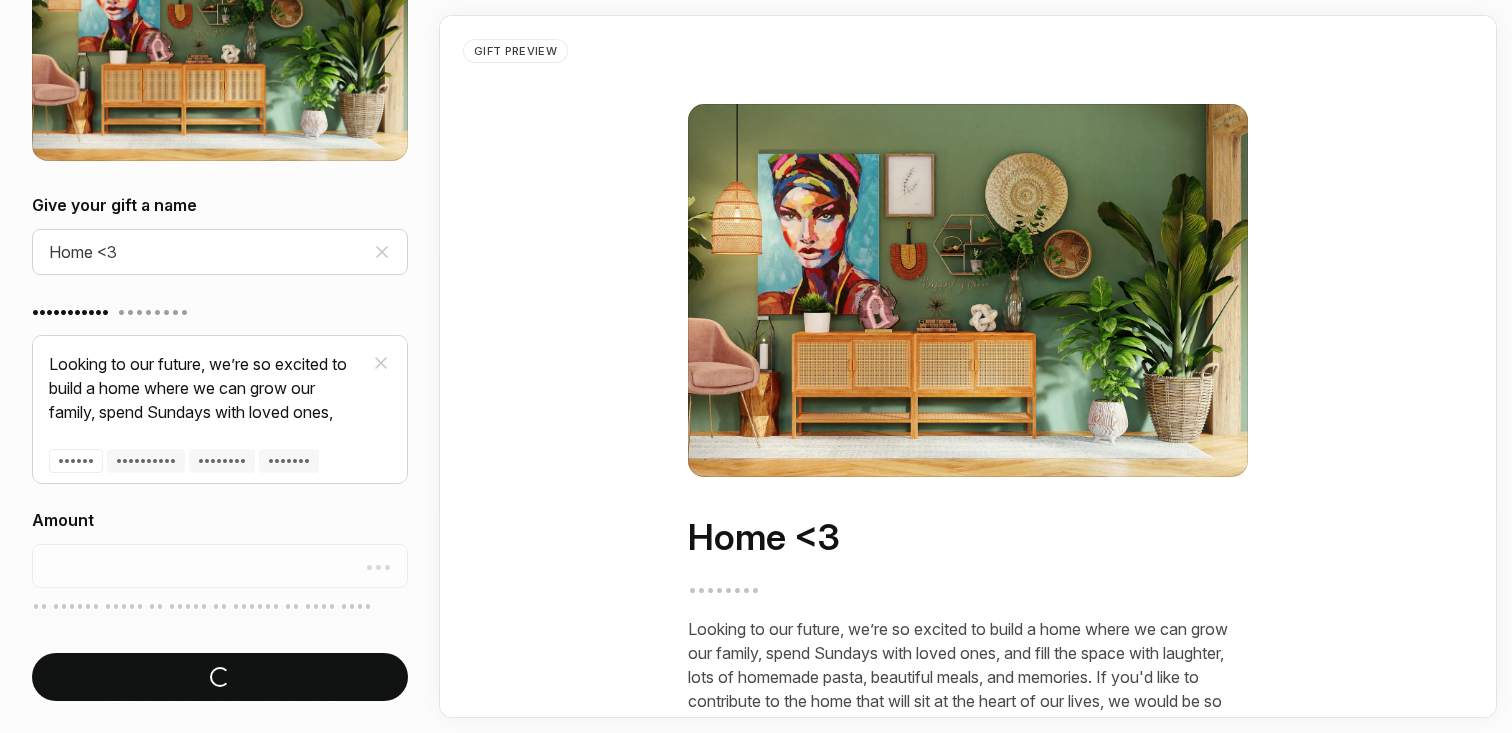 scroll, scrollTop: 483, scrollLeft: 0, axis: vertical 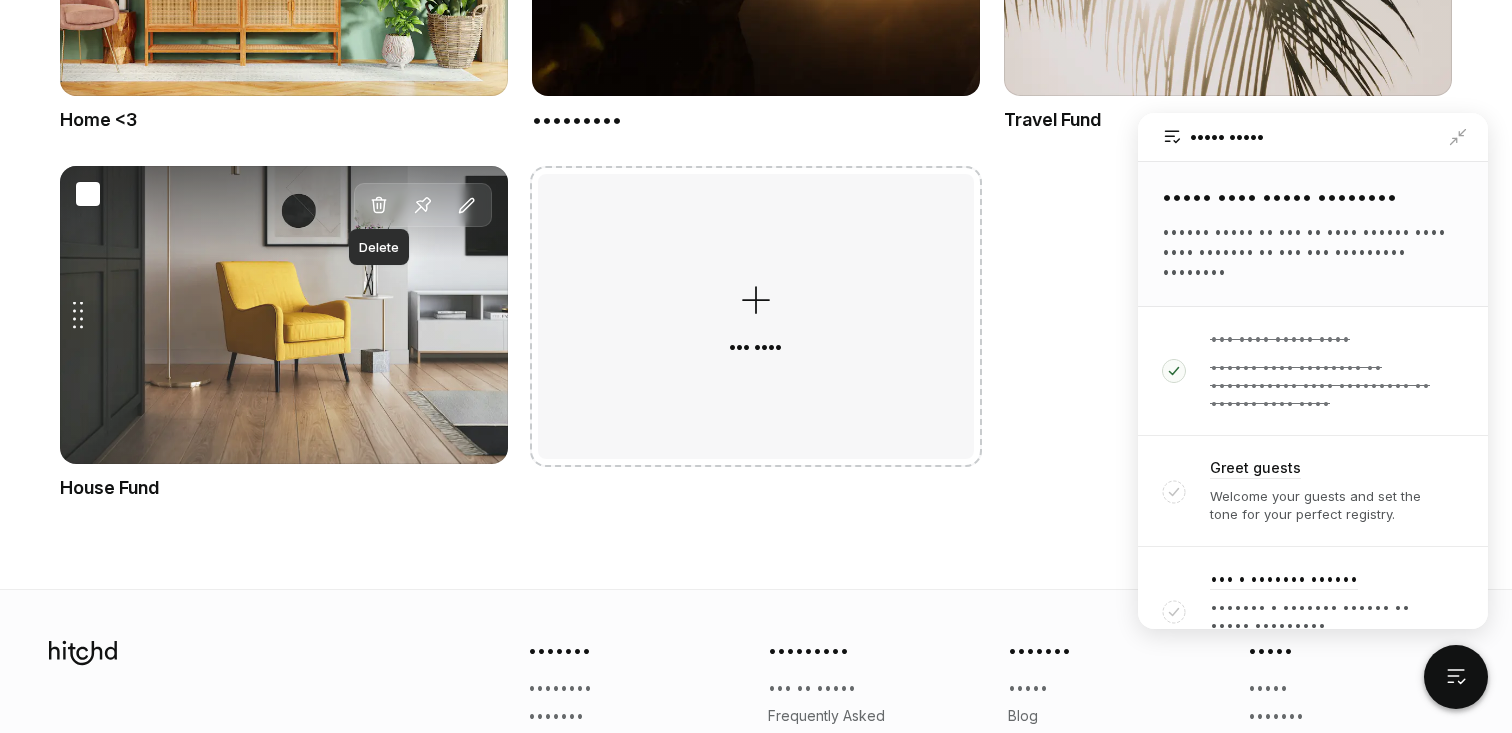 click at bounding box center (379, 205) 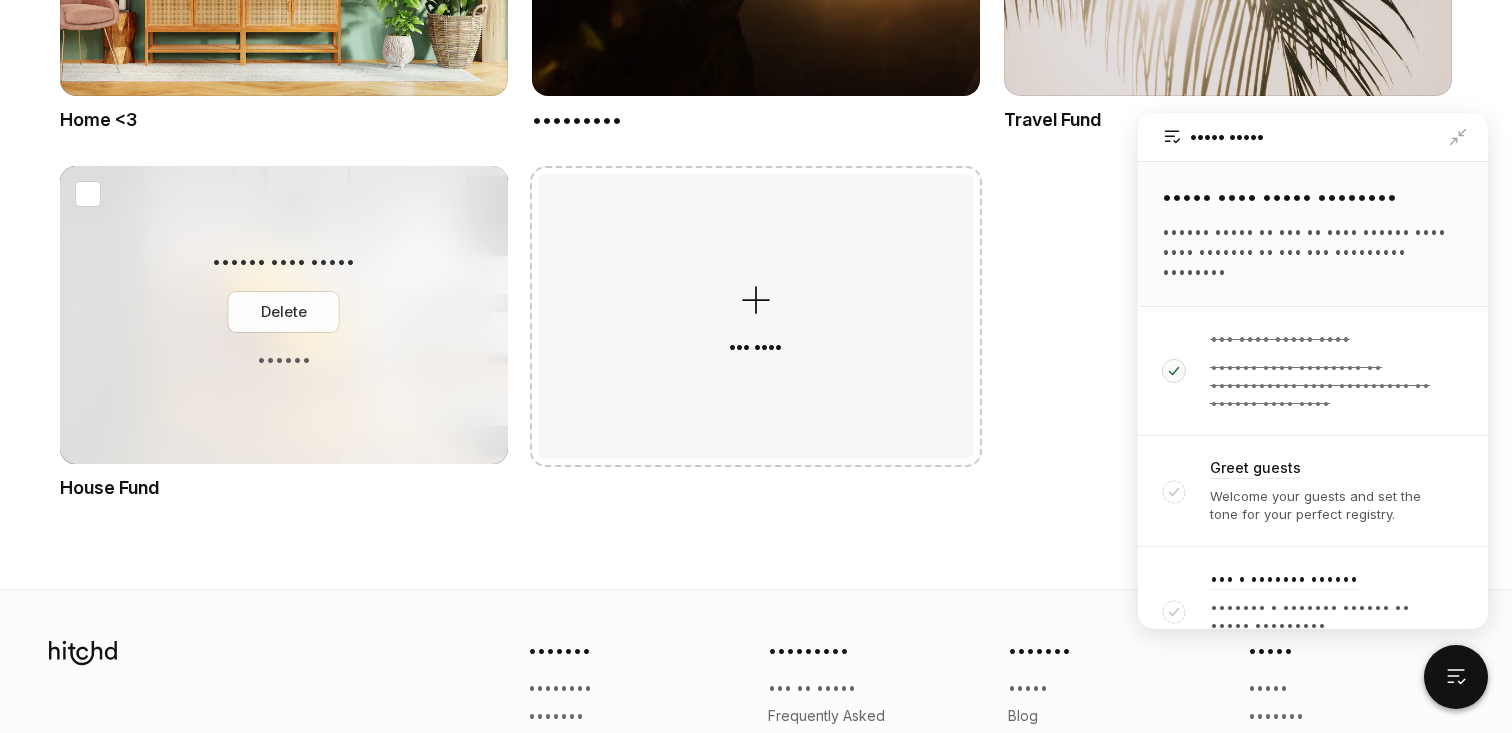 click on "Delete" at bounding box center (284, 312) 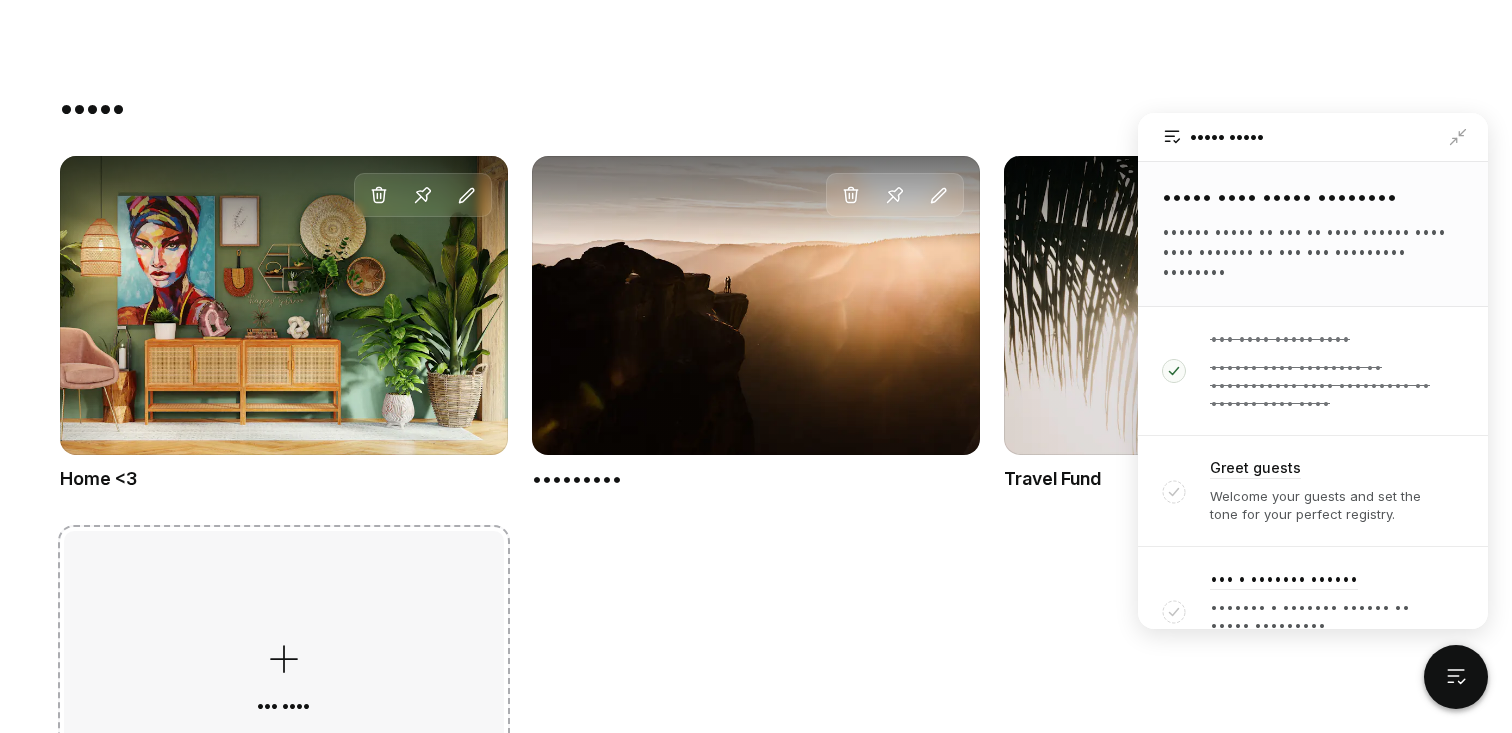 scroll, scrollTop: 1366, scrollLeft: 0, axis: vertical 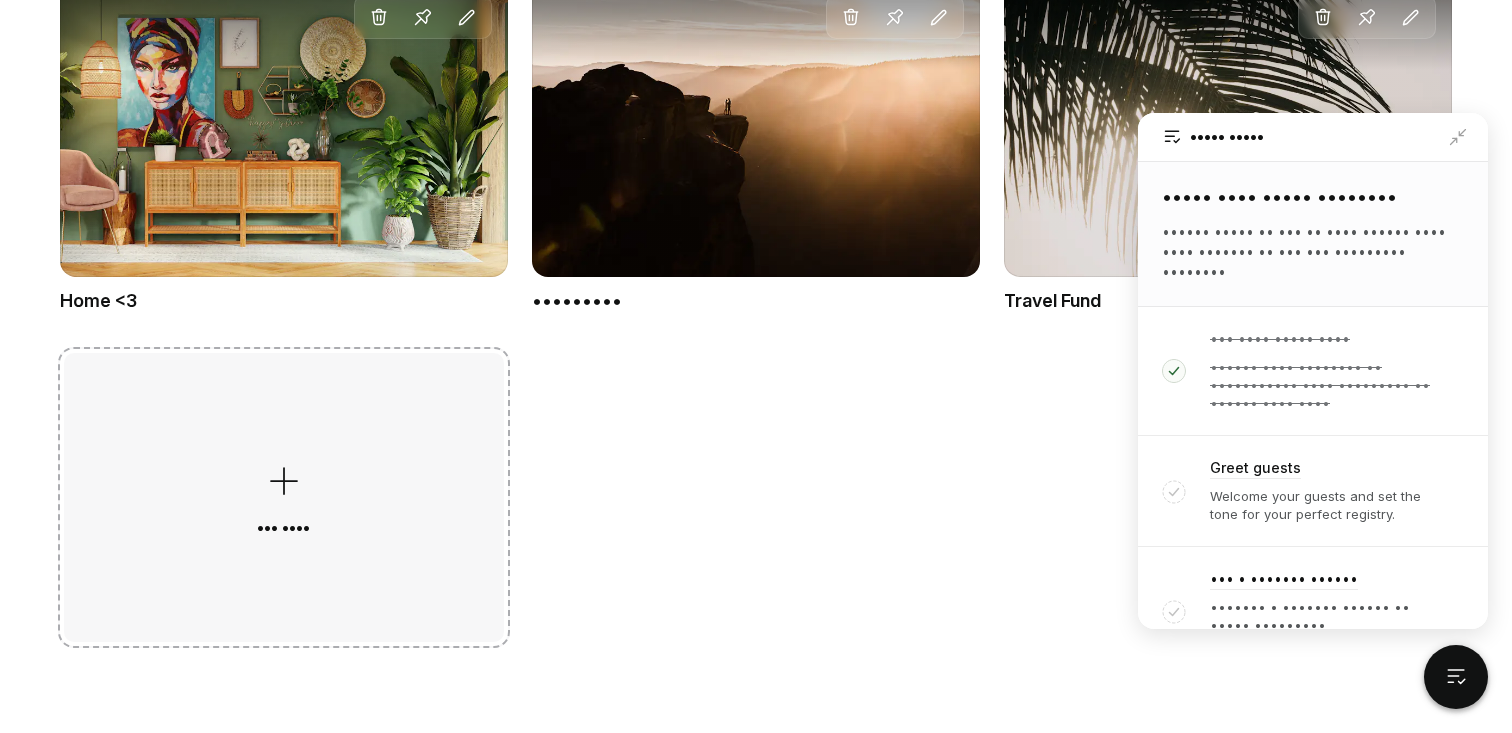 click at bounding box center (284, 481) 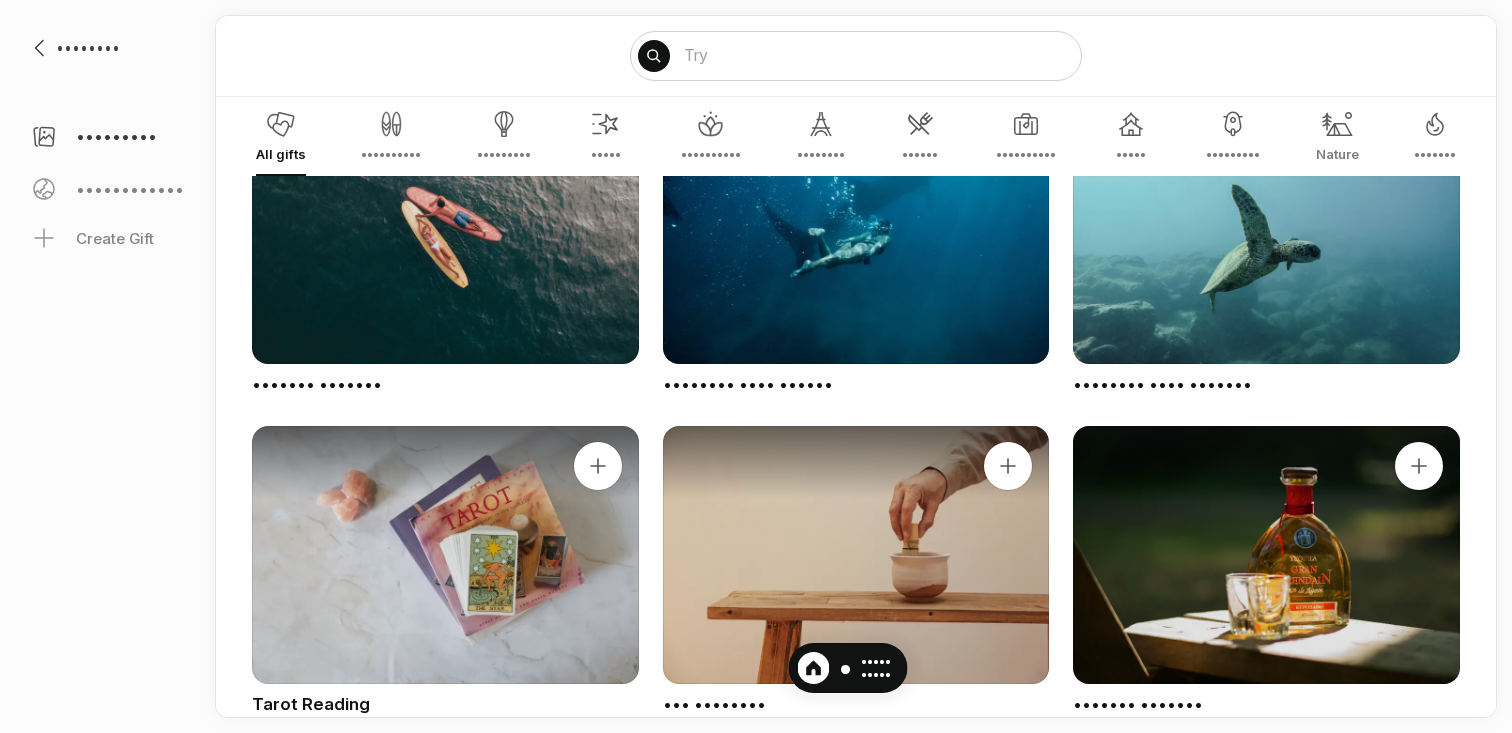 scroll, scrollTop: 21813, scrollLeft: 0, axis: vertical 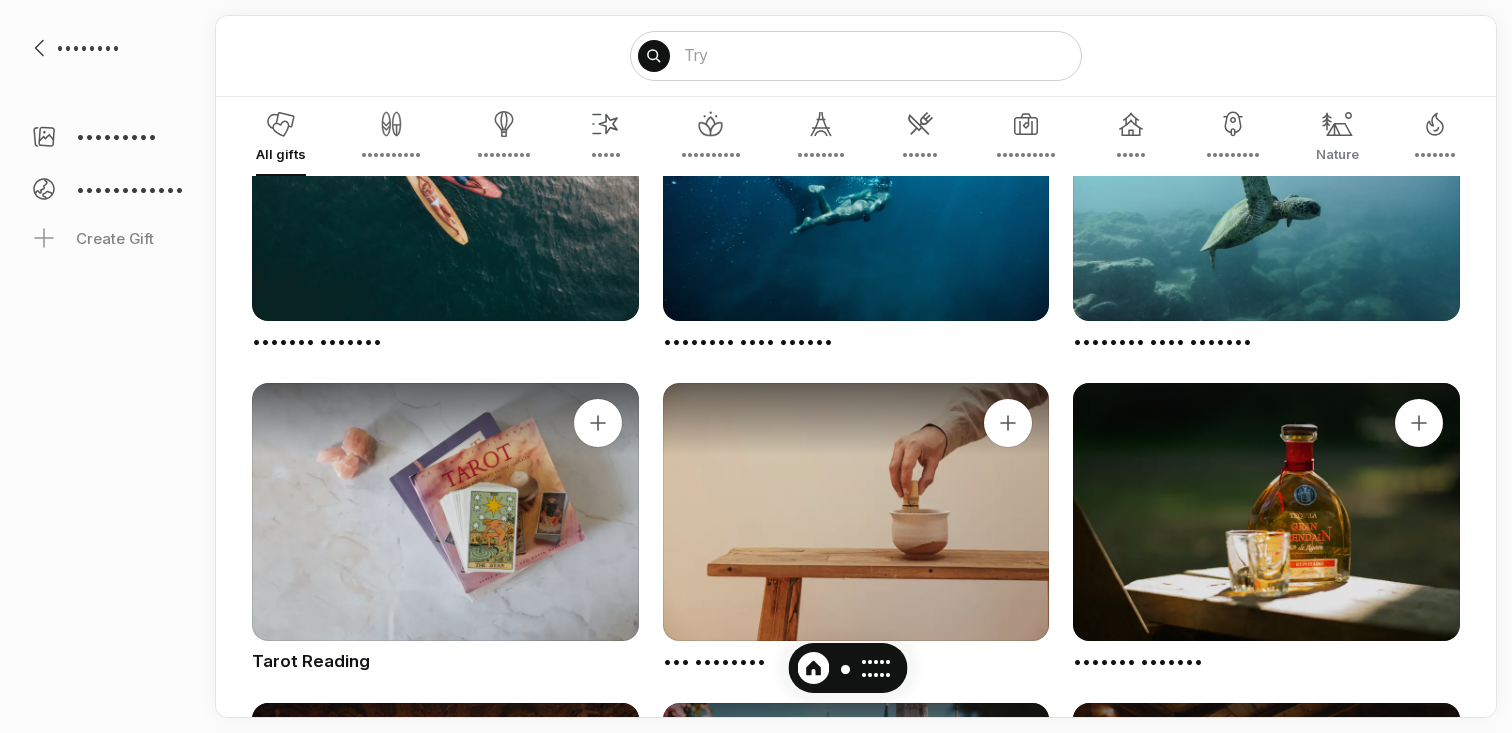 click on "••••••••••••" at bounding box center (130, 189) 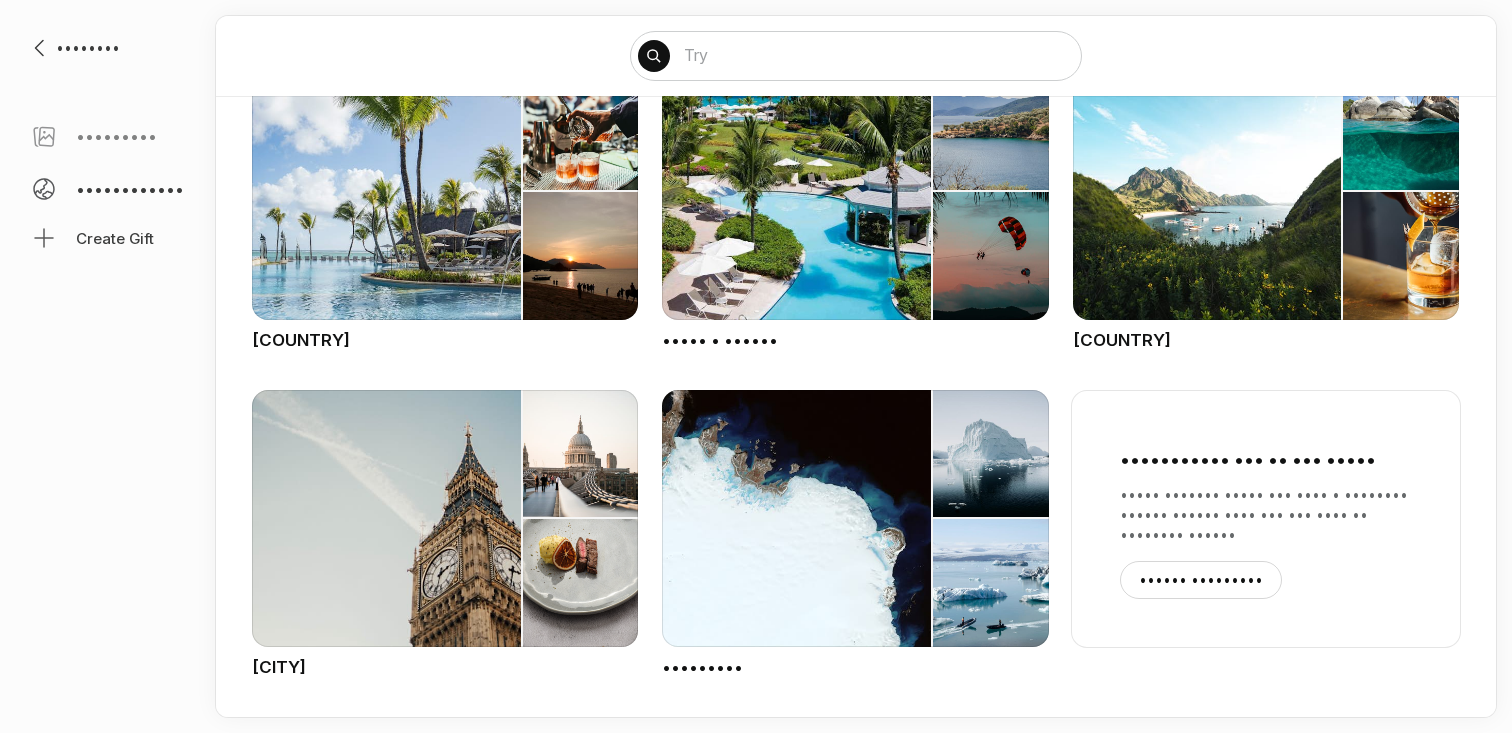 click on "Create Gift" at bounding box center [115, 238] 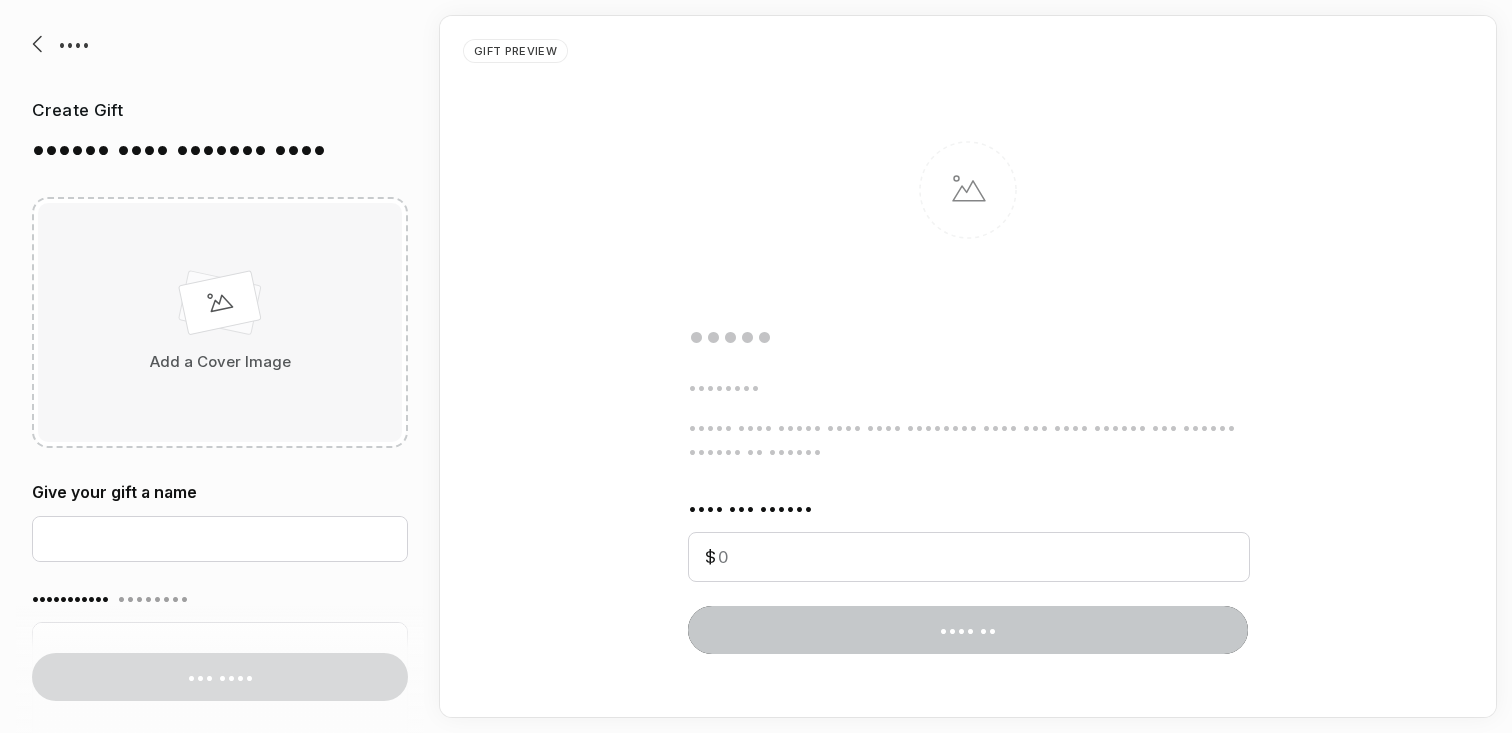 click at bounding box center [38, 44] 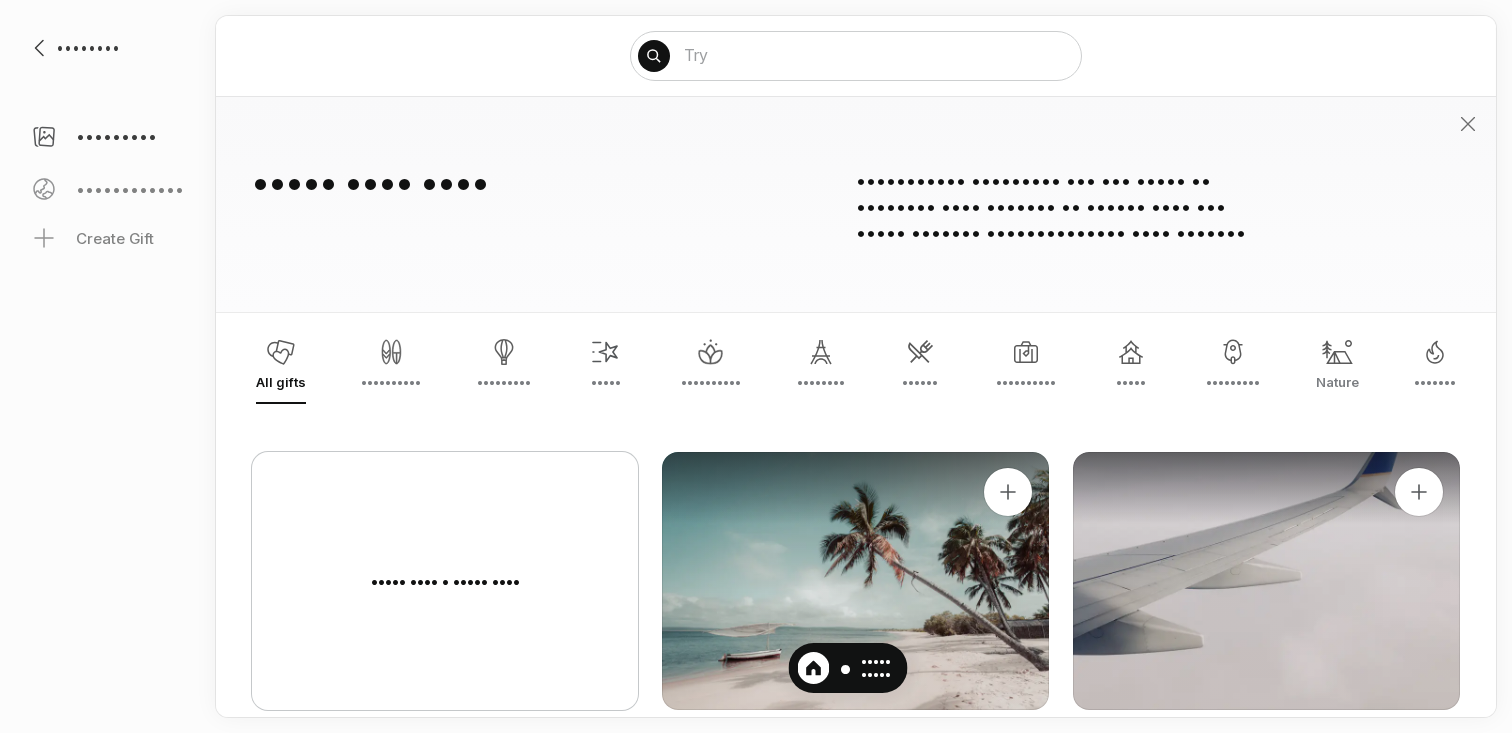 click on "••••••••" at bounding box center [88, 48] 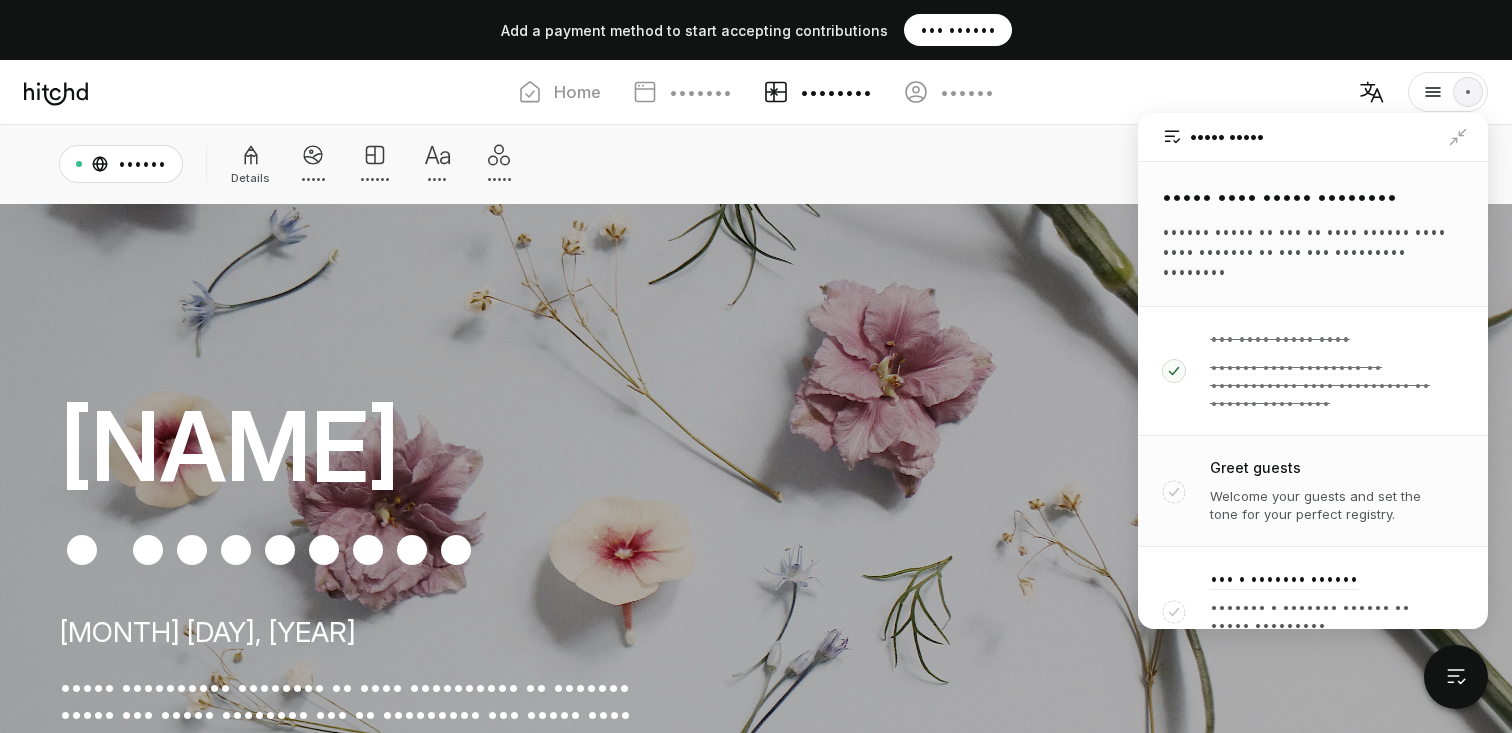 click on "Greet guests" at bounding box center [1280, 339] 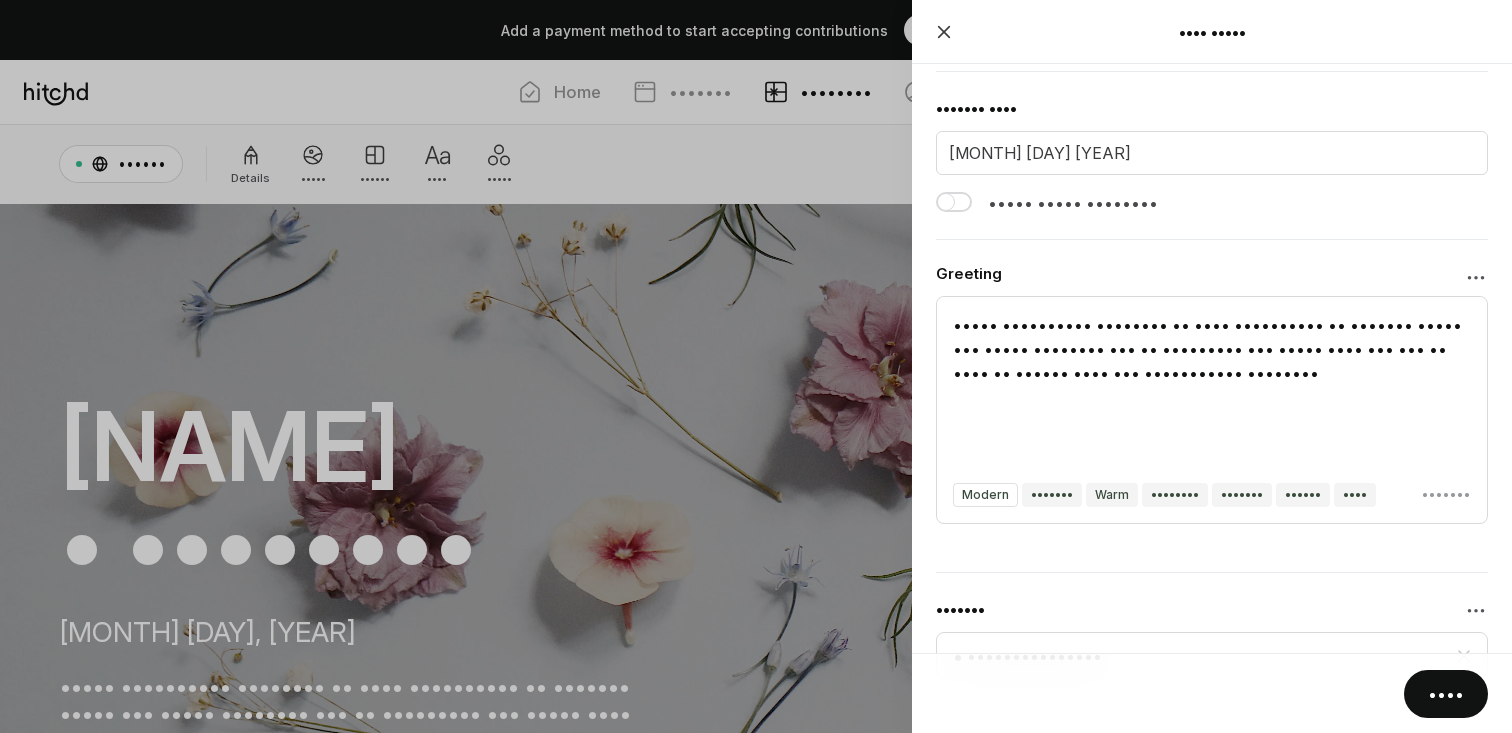scroll, scrollTop: 230, scrollLeft: 0, axis: vertical 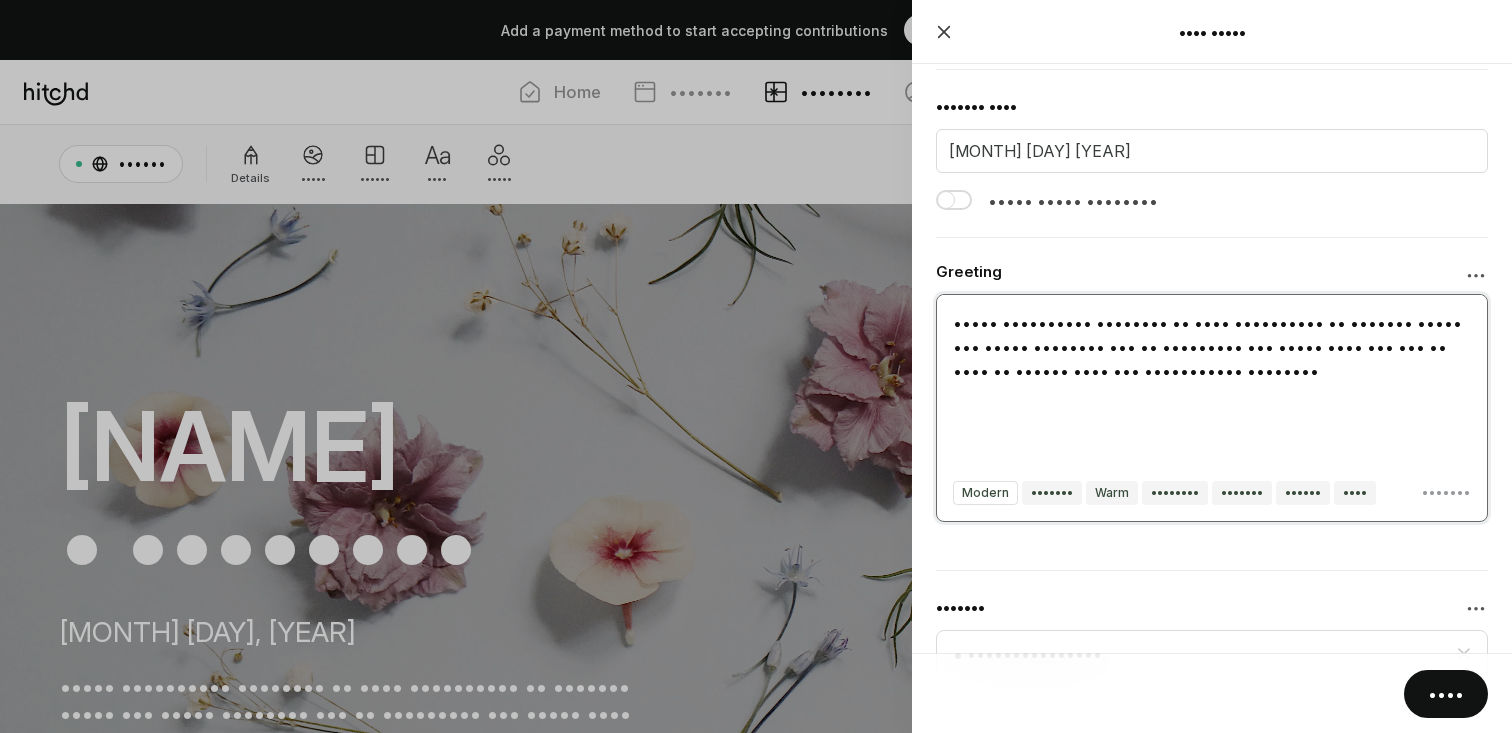 click at bounding box center (1212, 381) 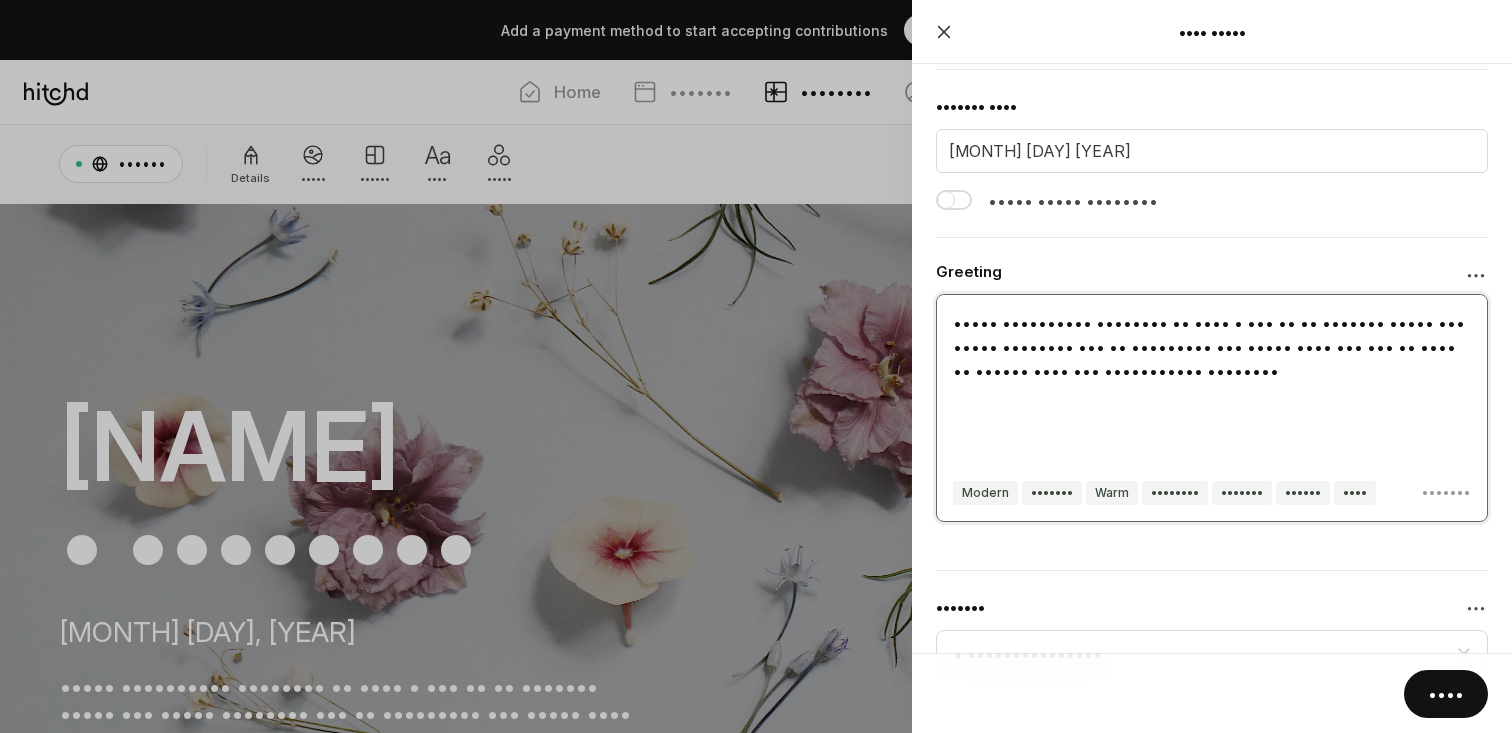 scroll, scrollTop: 252, scrollLeft: 0, axis: vertical 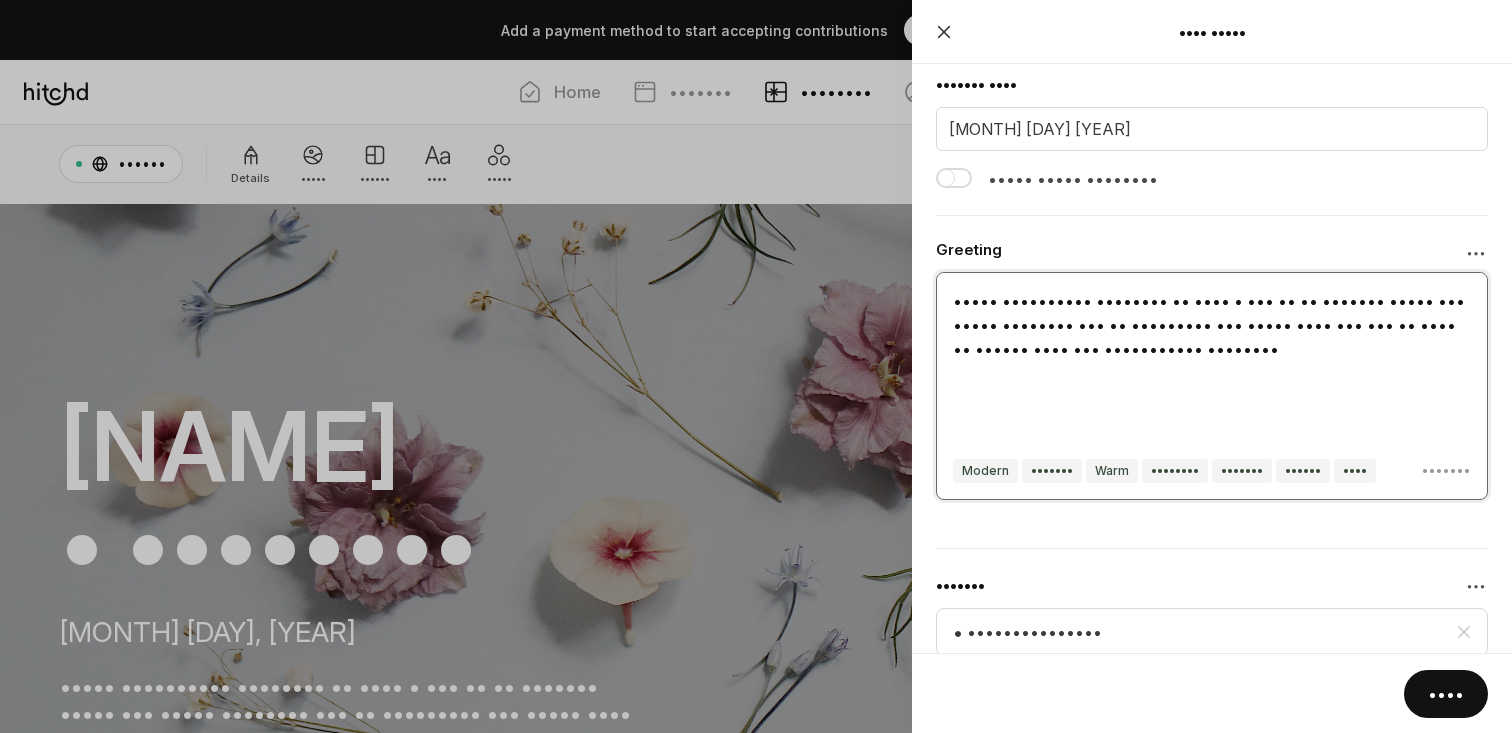 type on "••••• •••••••••• •••••••• •• •••• • ••• •• •• ••••••• ••••• ••• ••••• •••••••• ••• •• ••••••••• ••• ••••• •••• ••• ••• •• •••• •• •••••• •••• ••• ••••••••••• ••••••••" 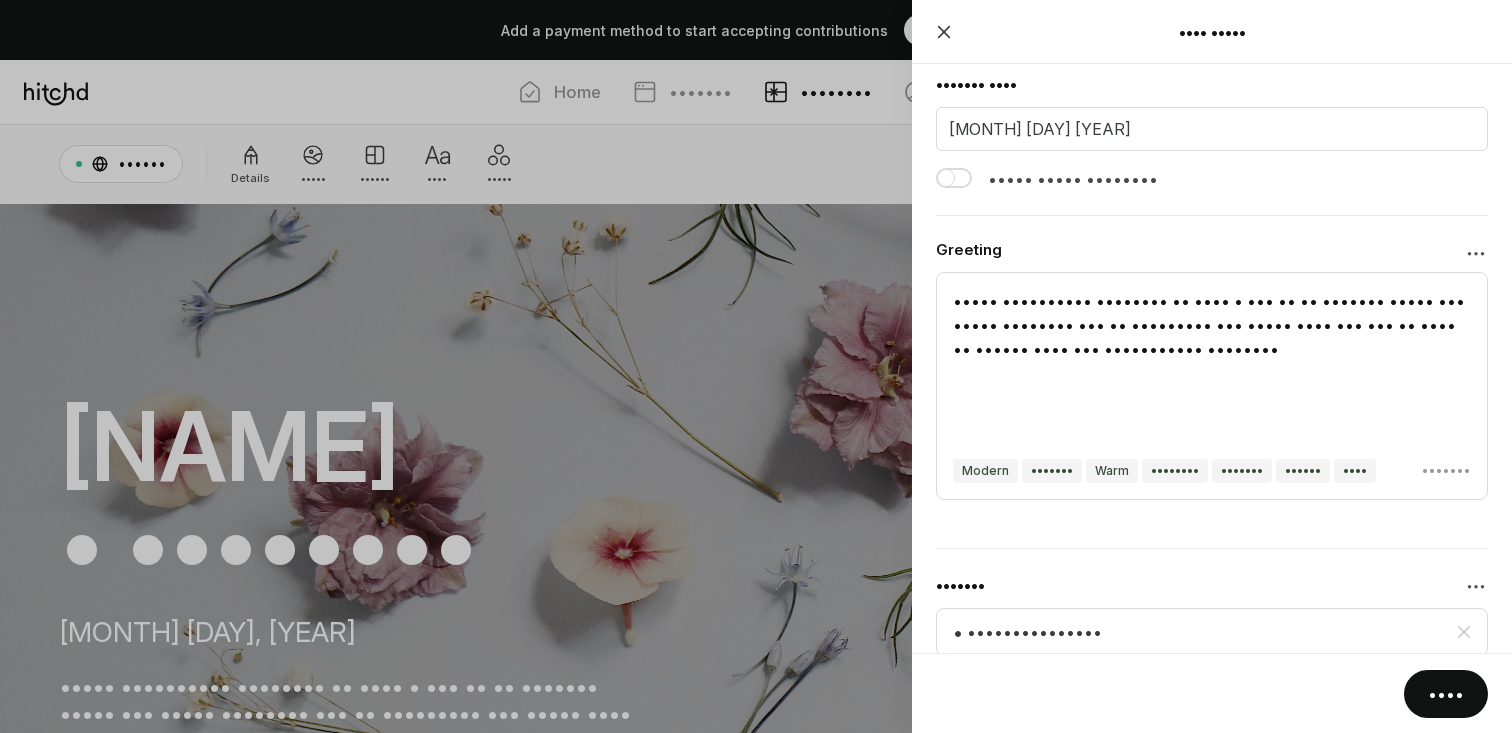 click on "••••" at bounding box center (1446, 694) 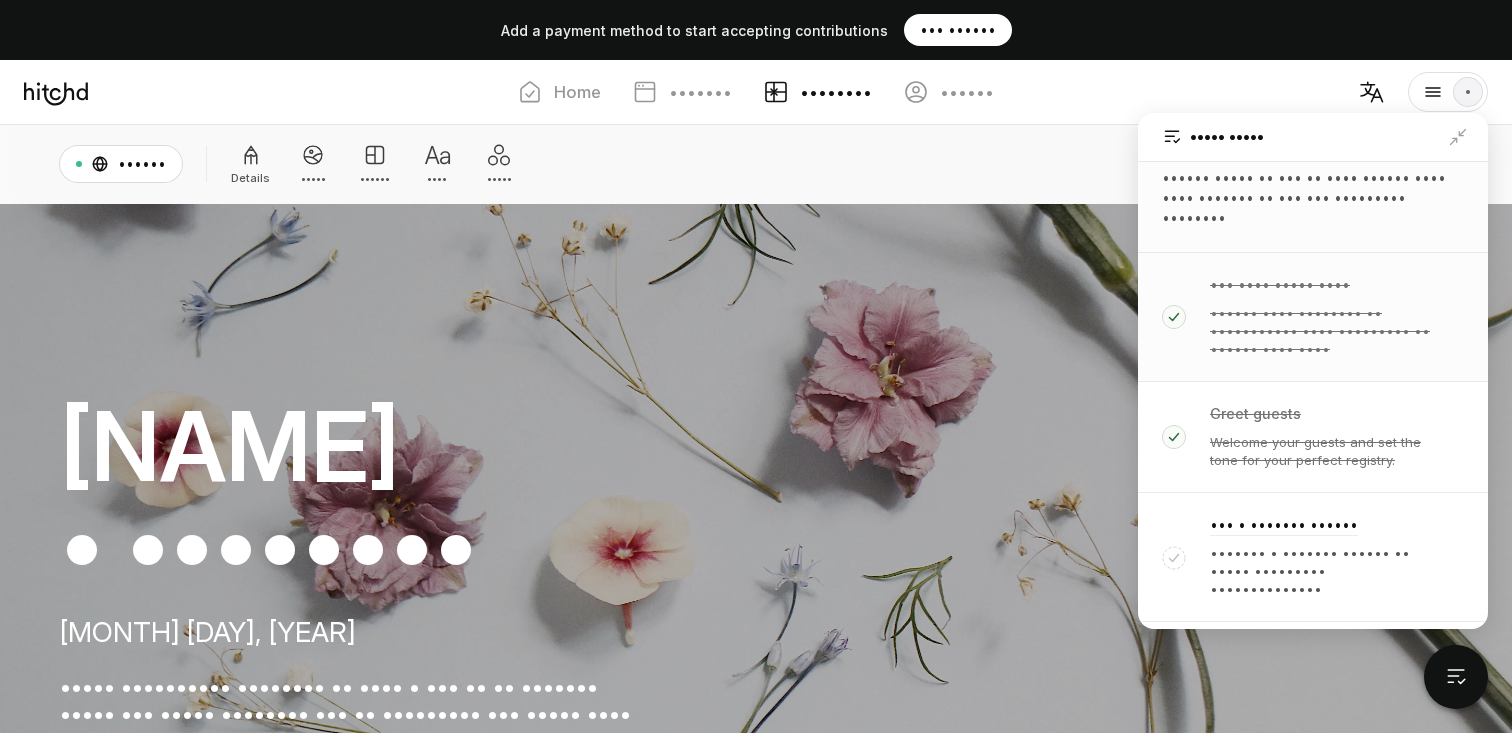 scroll, scrollTop: 117, scrollLeft: 0, axis: vertical 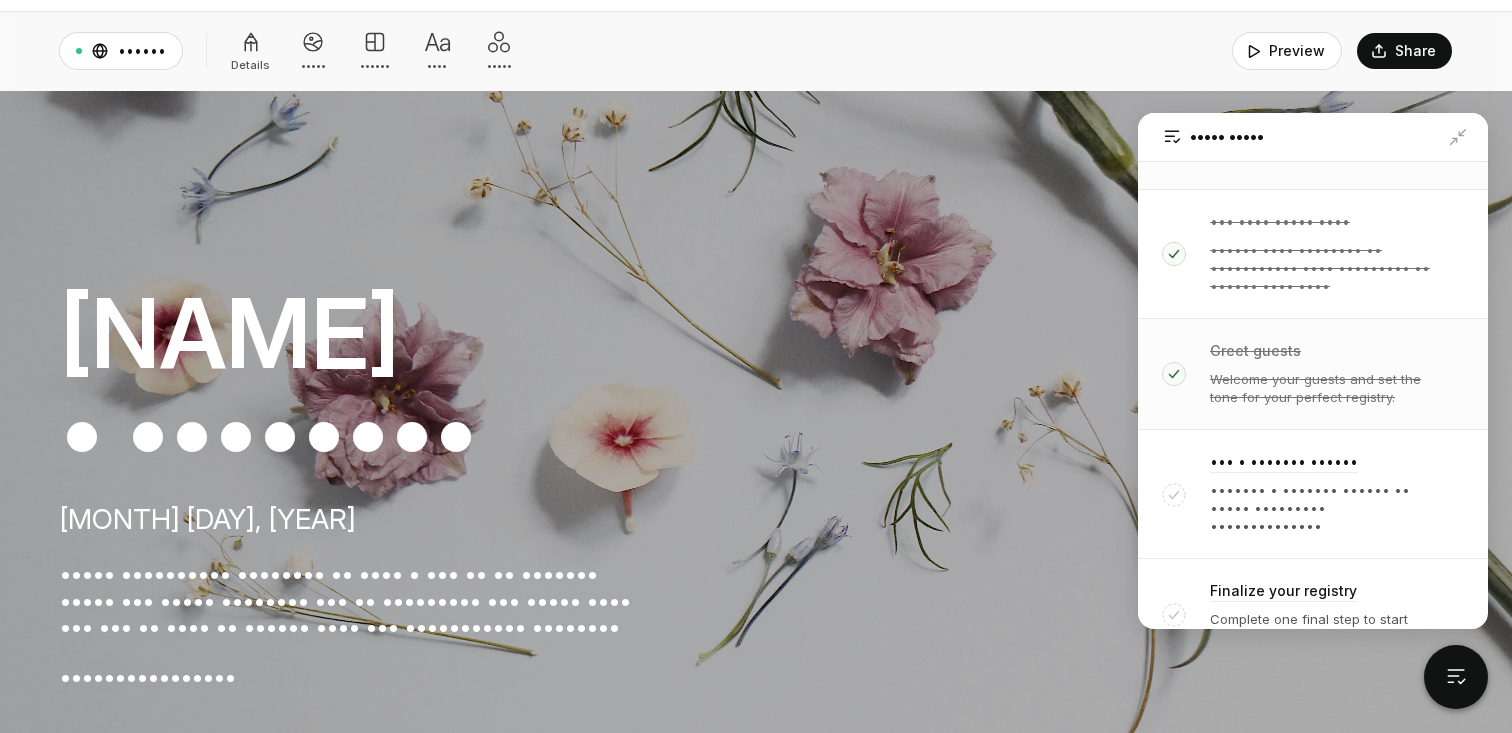 click on "Greet guests" at bounding box center (1280, 222) 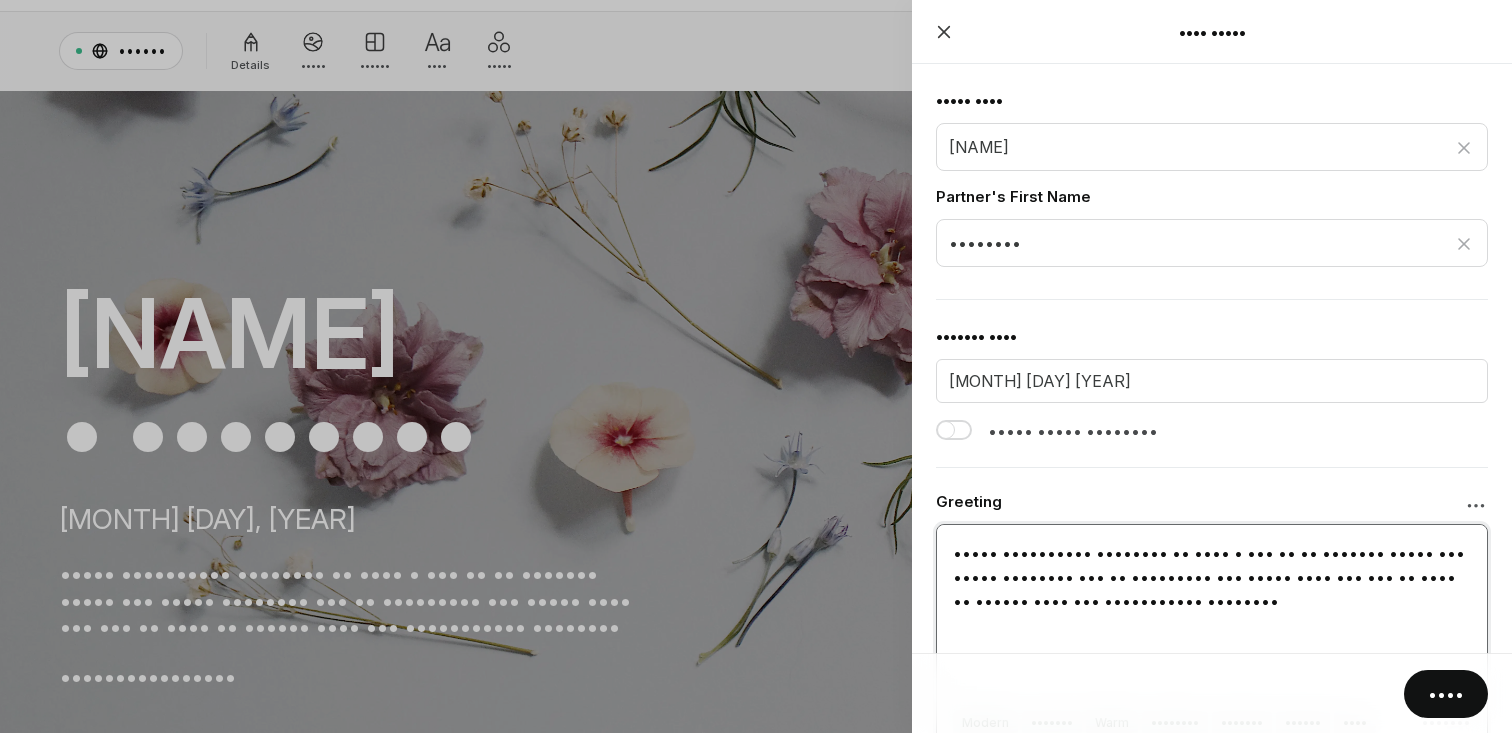 drag, startPoint x: 1215, startPoint y: 600, endPoint x: 942, endPoint y: 530, distance: 281.8315 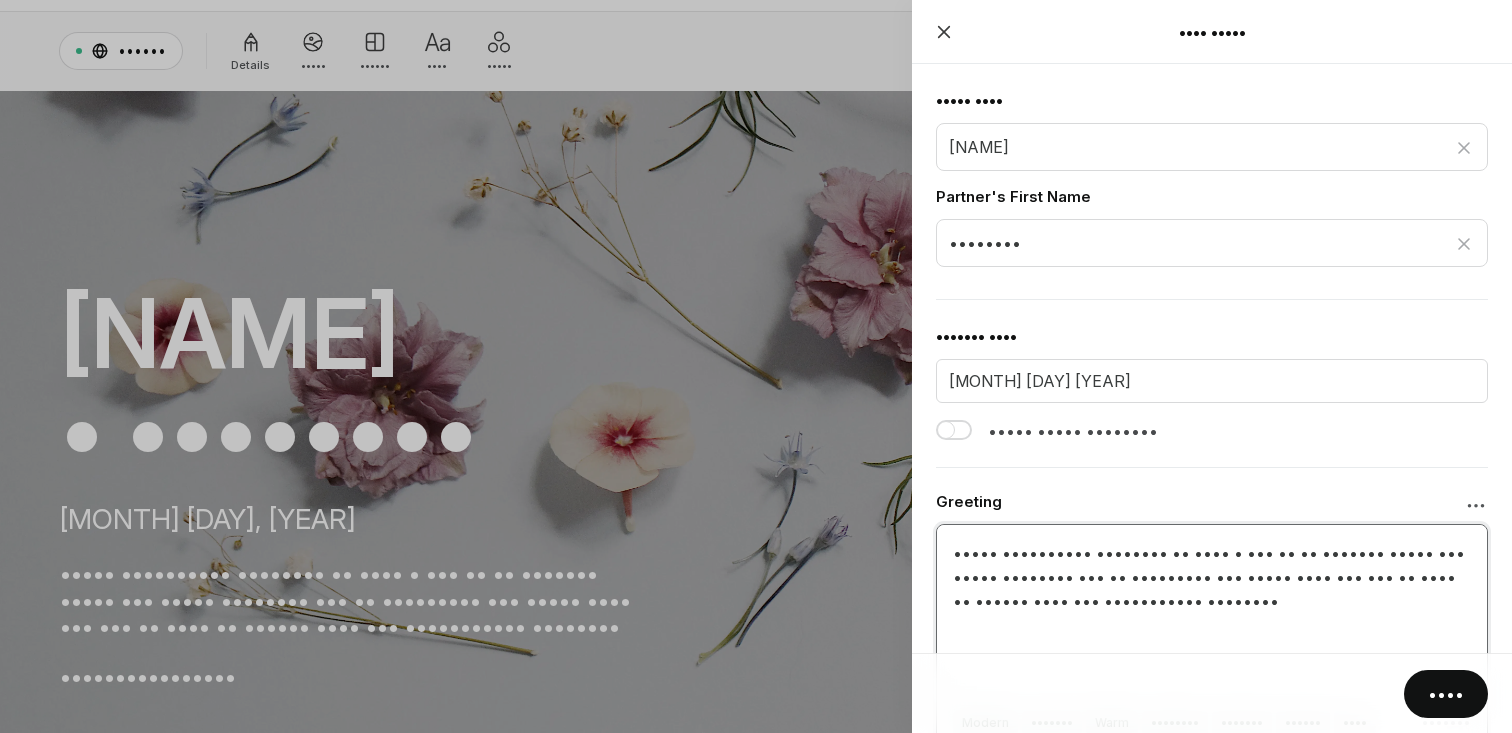 paste on "••• ••••• ••••• •• ••••••• •••• ••• ••• ••••• •• •••• • •• ••••••• •• •••••••• ••• ••••••• ••••• •••••••• •• ••••••••••• •••• ••••••• ••• ••••••••••••• •••••••• •• ••••• •••• •• ••••••••••• •••• •••• •••• •••• •• •••••• •••• ••••• ••••••" 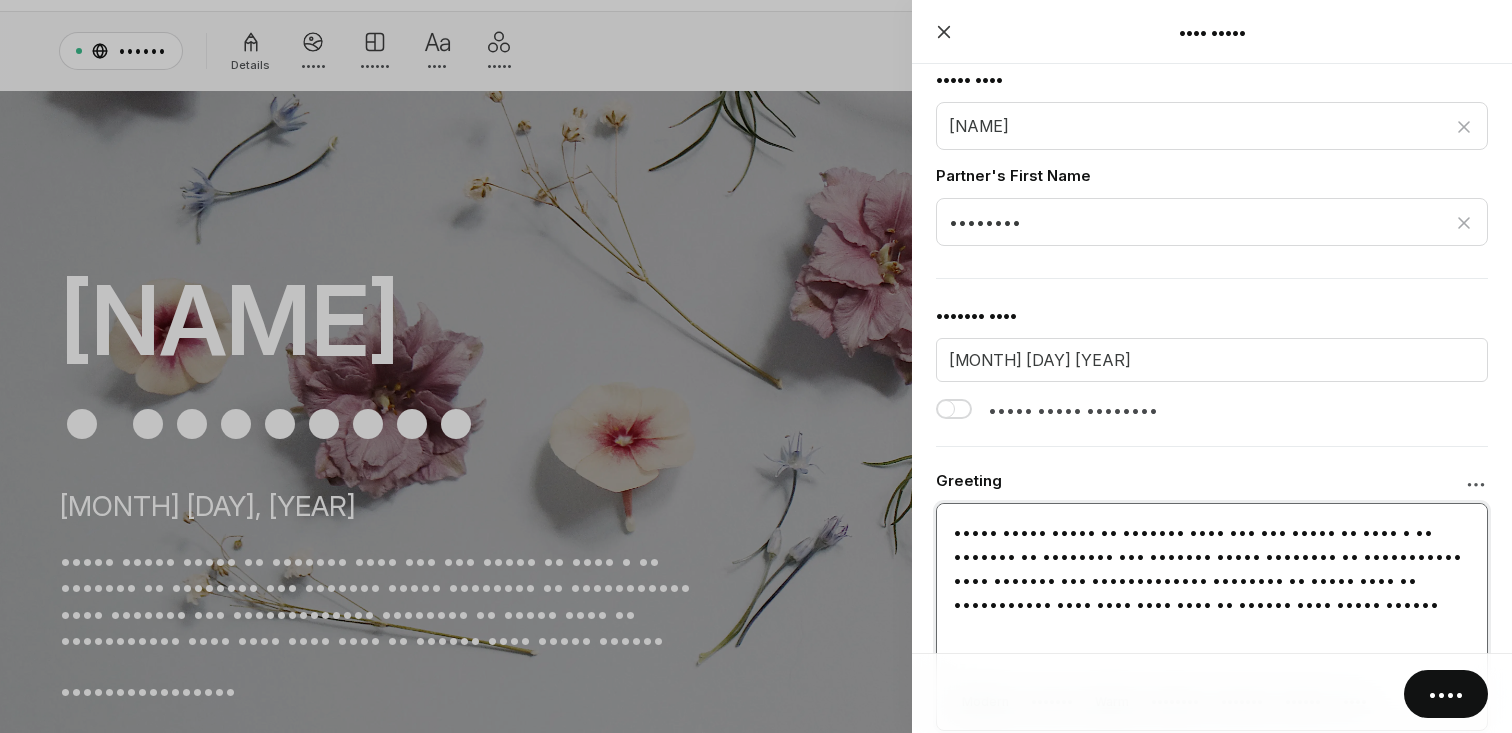 scroll, scrollTop: 30, scrollLeft: 0, axis: vertical 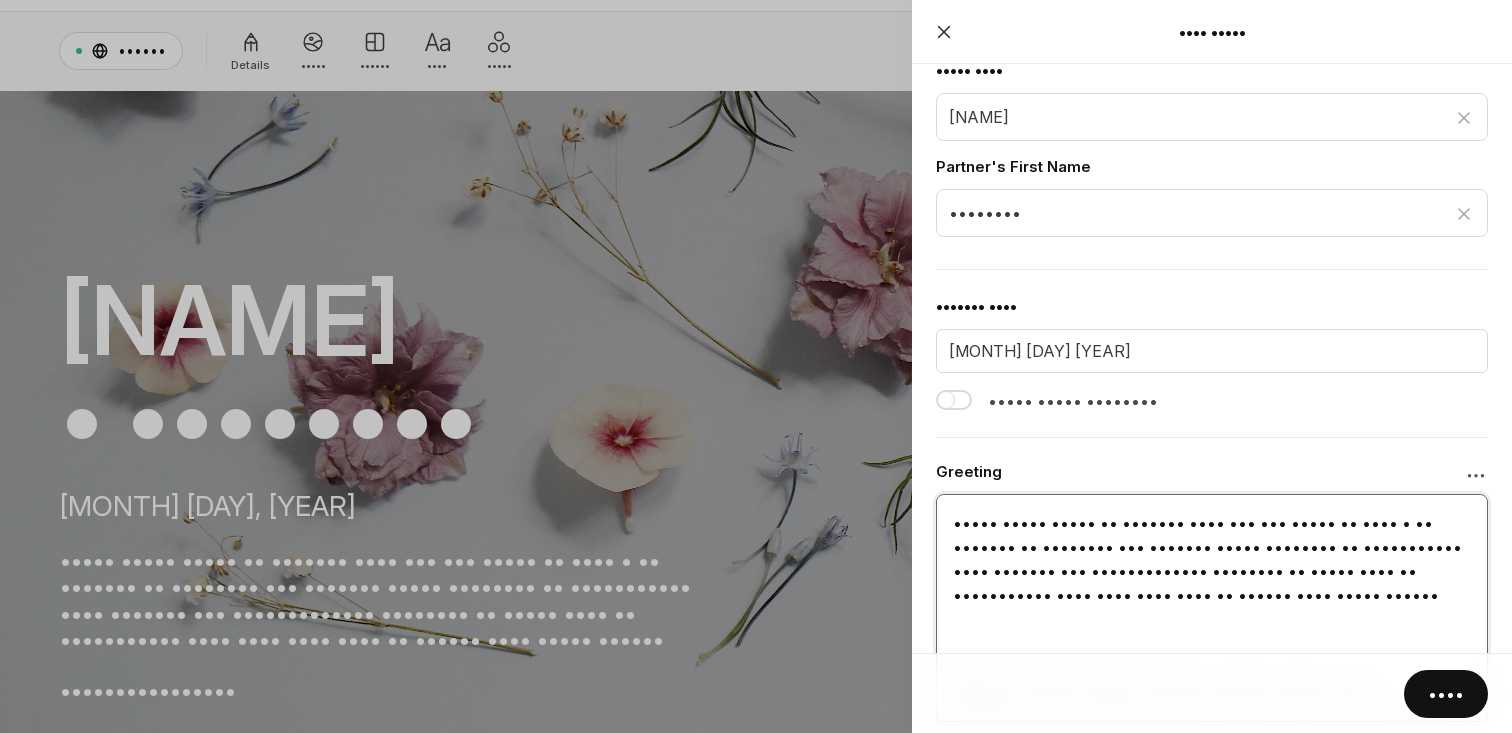 click at bounding box center [1212, 581] 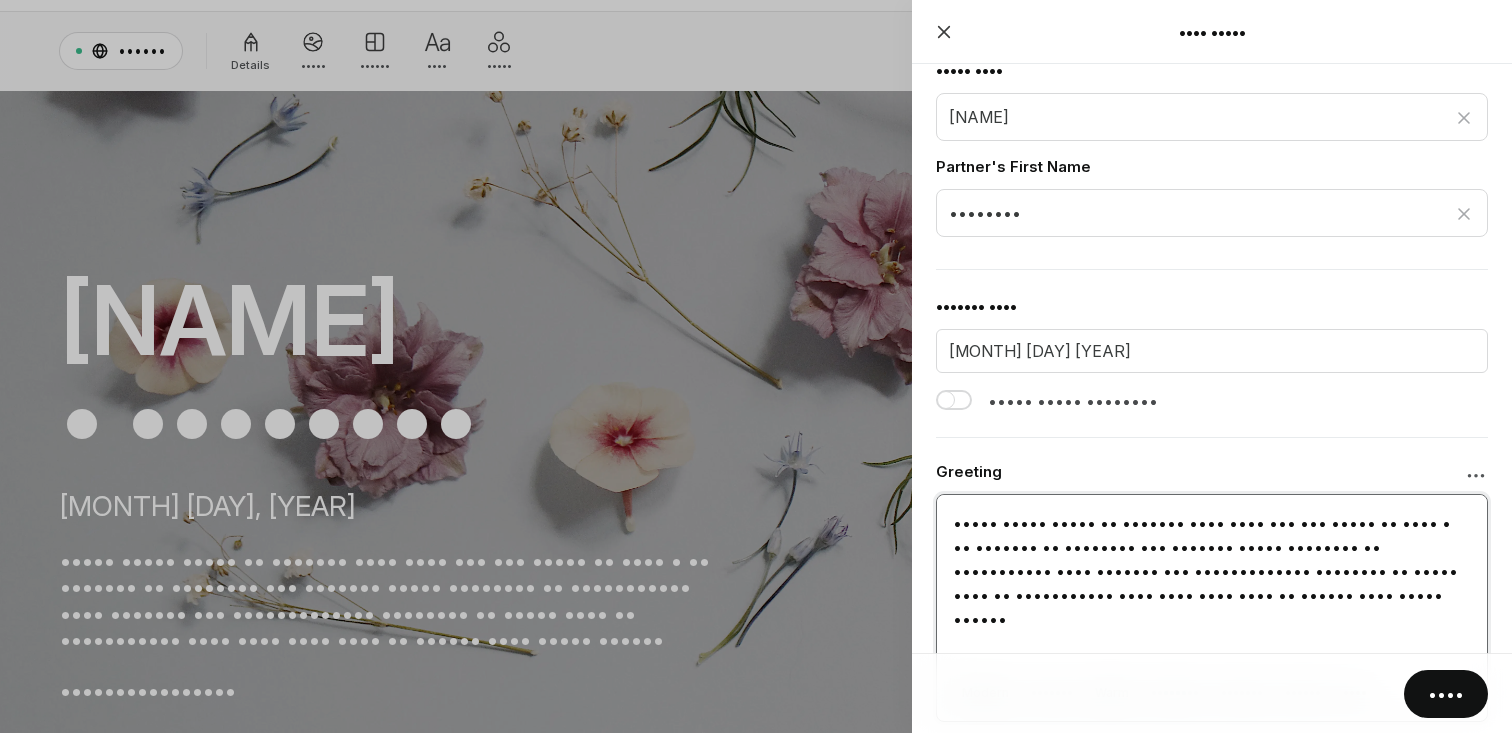 click at bounding box center (1212, 581) 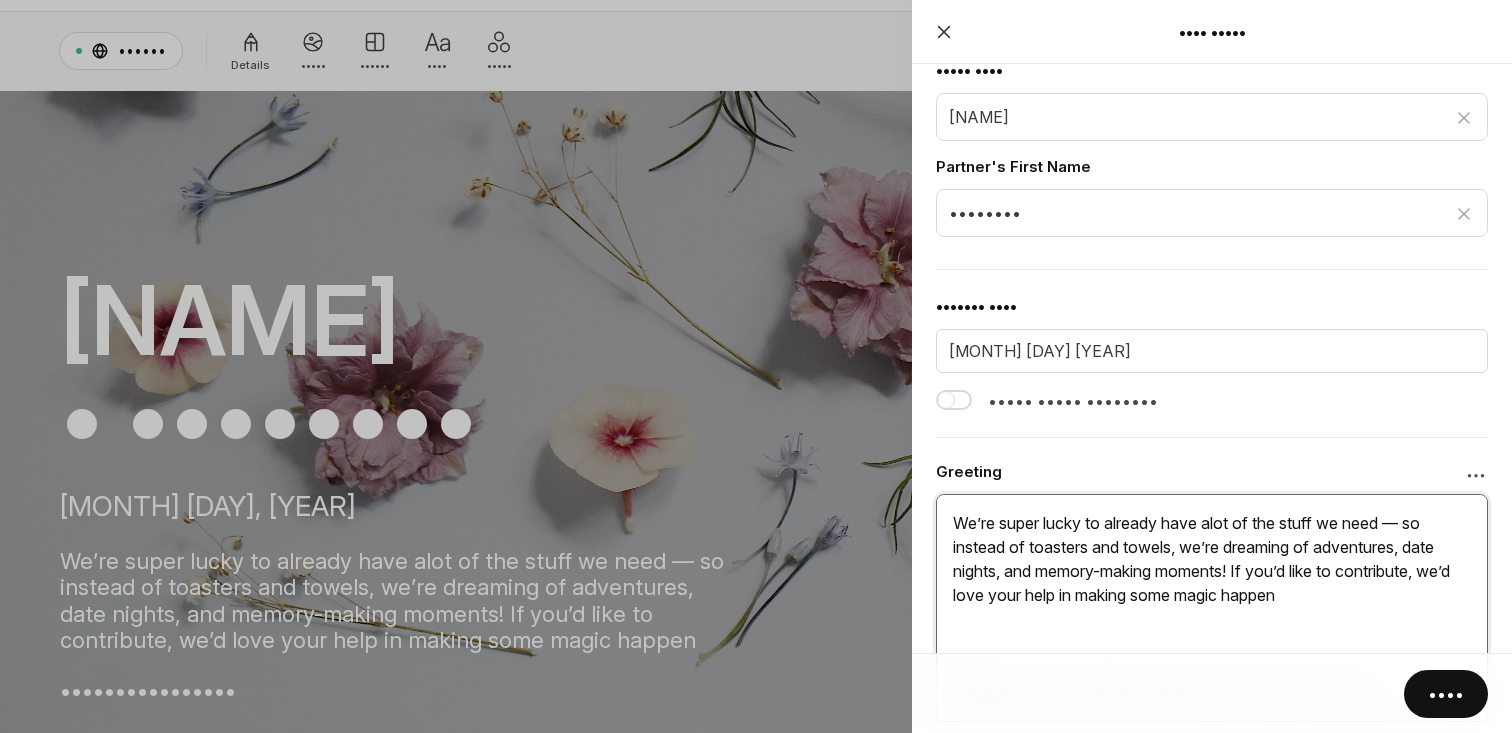 click at bounding box center [1212, 581] 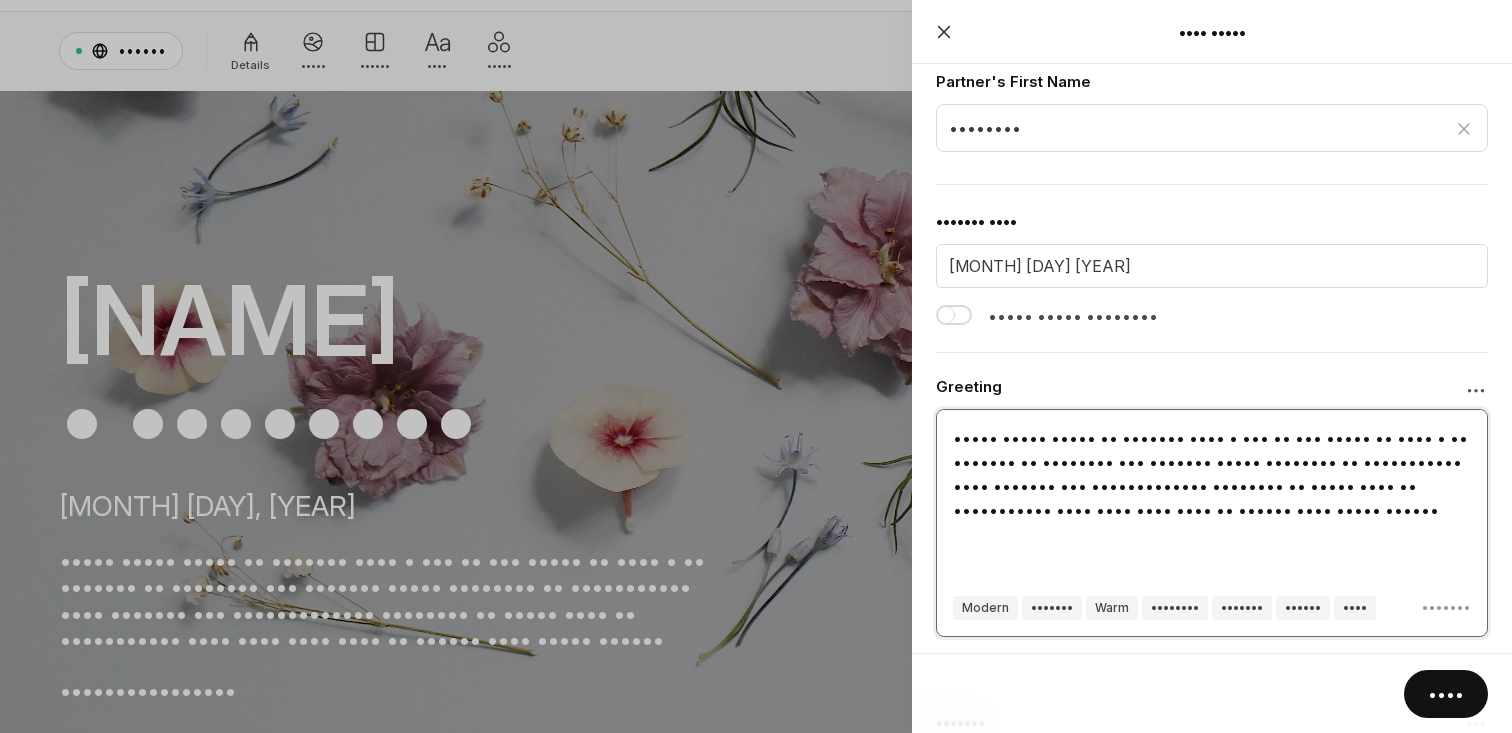scroll, scrollTop: 131, scrollLeft: 0, axis: vertical 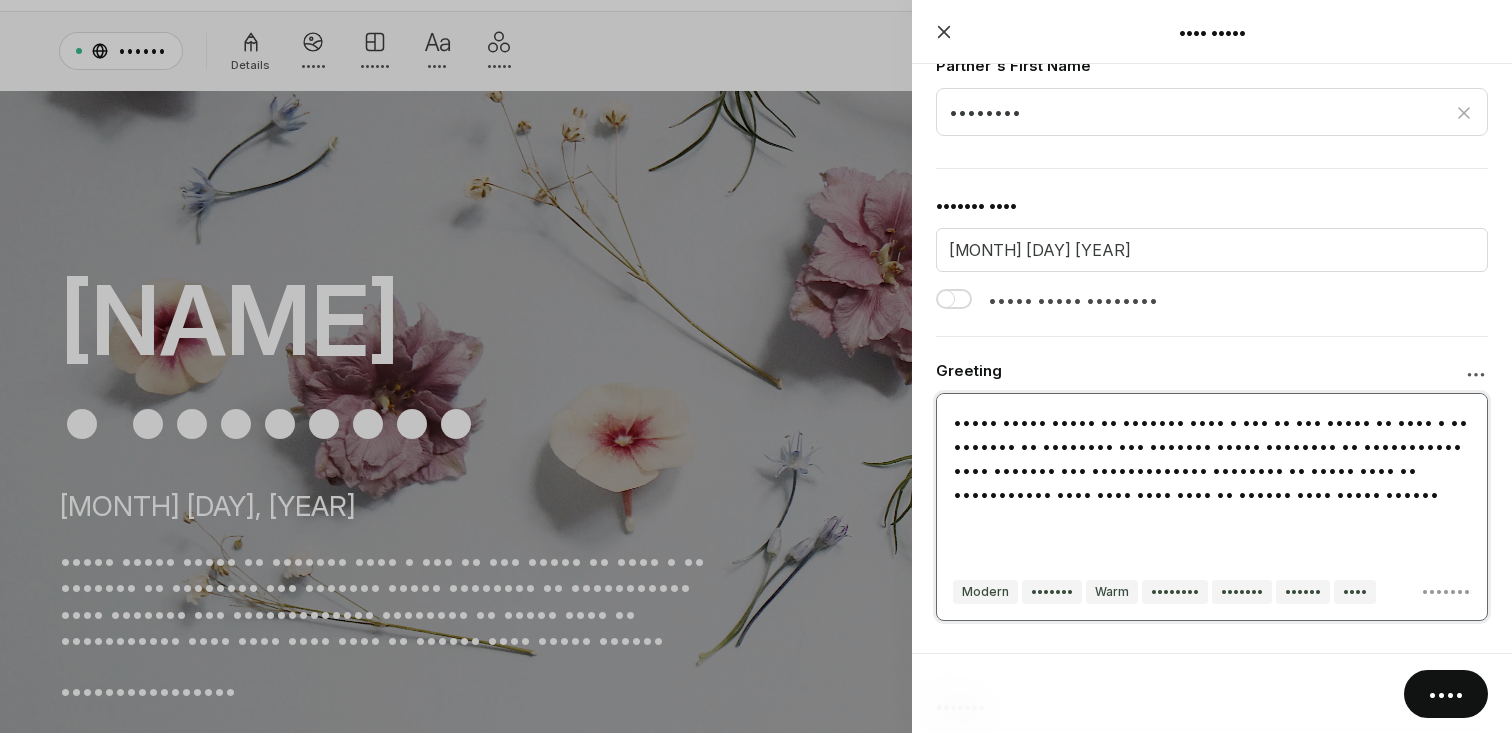 paste on "feel so lucky to already have everything we need to start this next chapter together. Instead of a traditional registry, we’d be so grateful if you helped us create new memories and shared experiences that will stay with us forever." 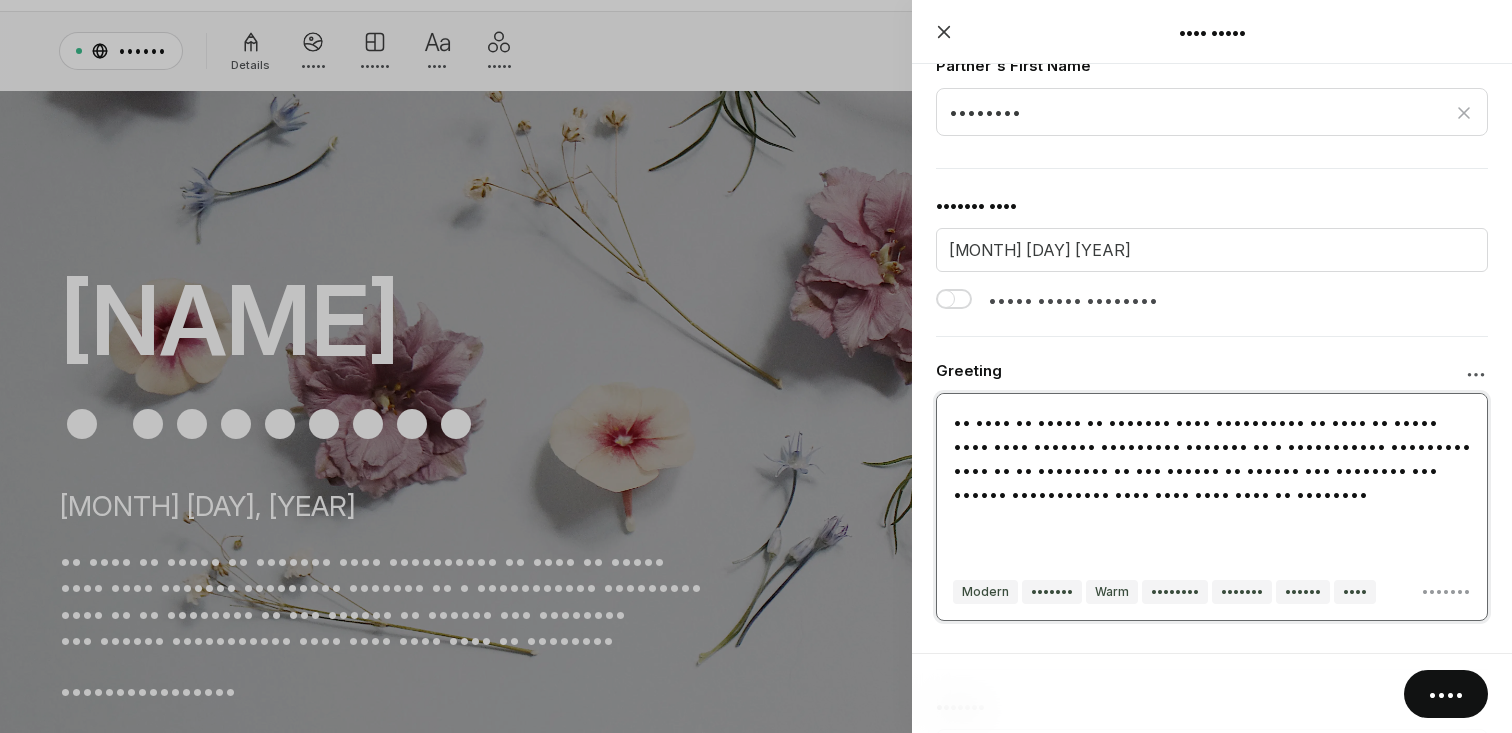 click at bounding box center (1212, 480) 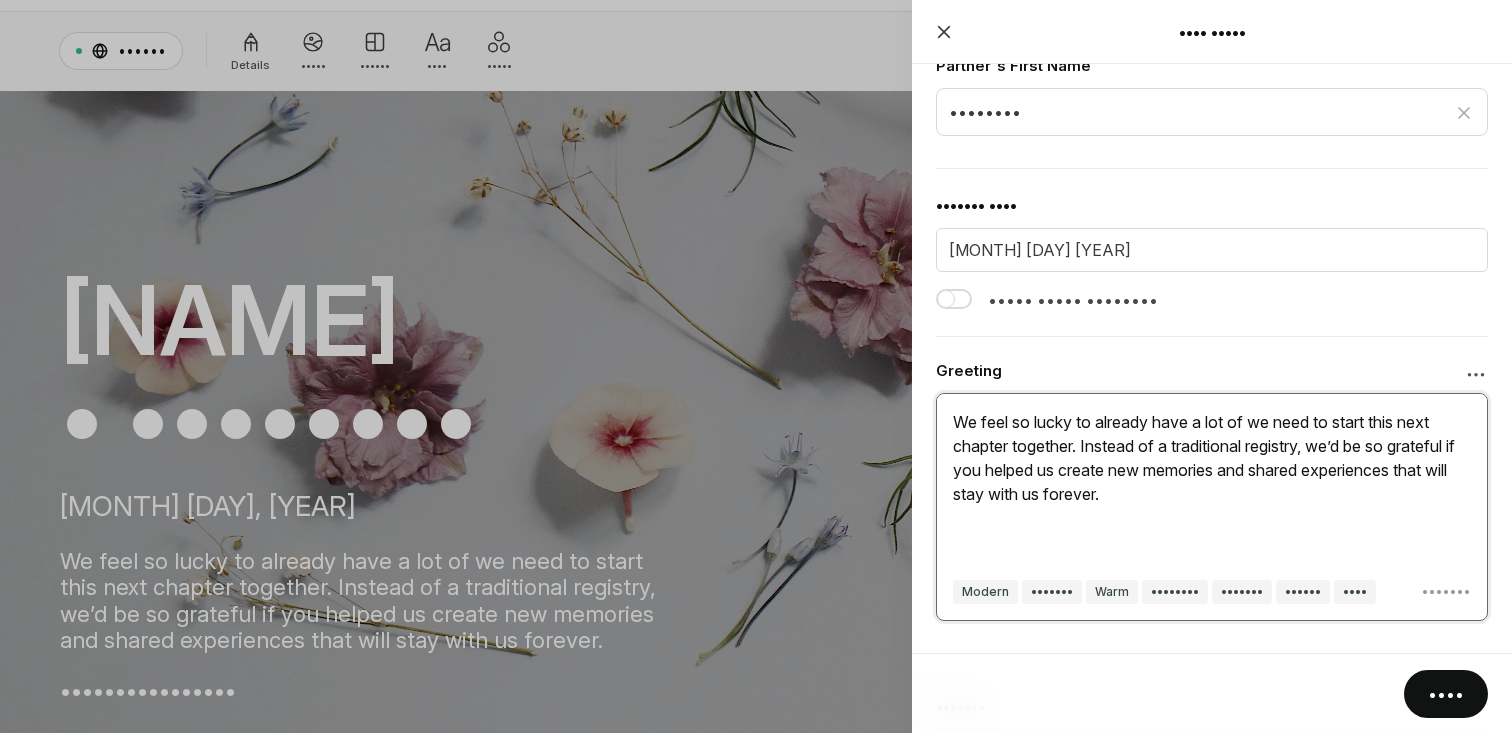 drag, startPoint x: 1087, startPoint y: 442, endPoint x: 1180, endPoint y: 488, distance: 103.75452 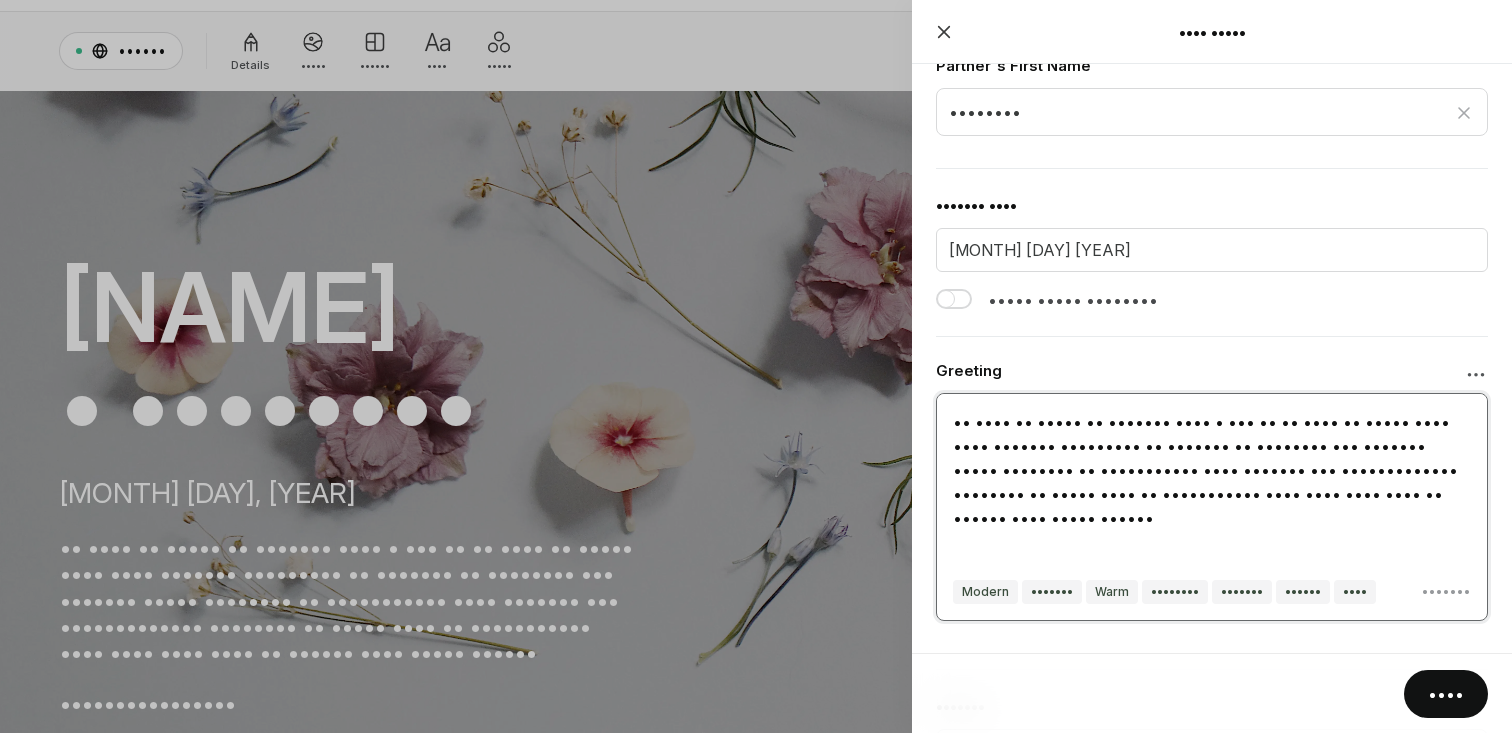 drag, startPoint x: 1088, startPoint y: 491, endPoint x: 1190, endPoint y: 494, distance: 102.044106 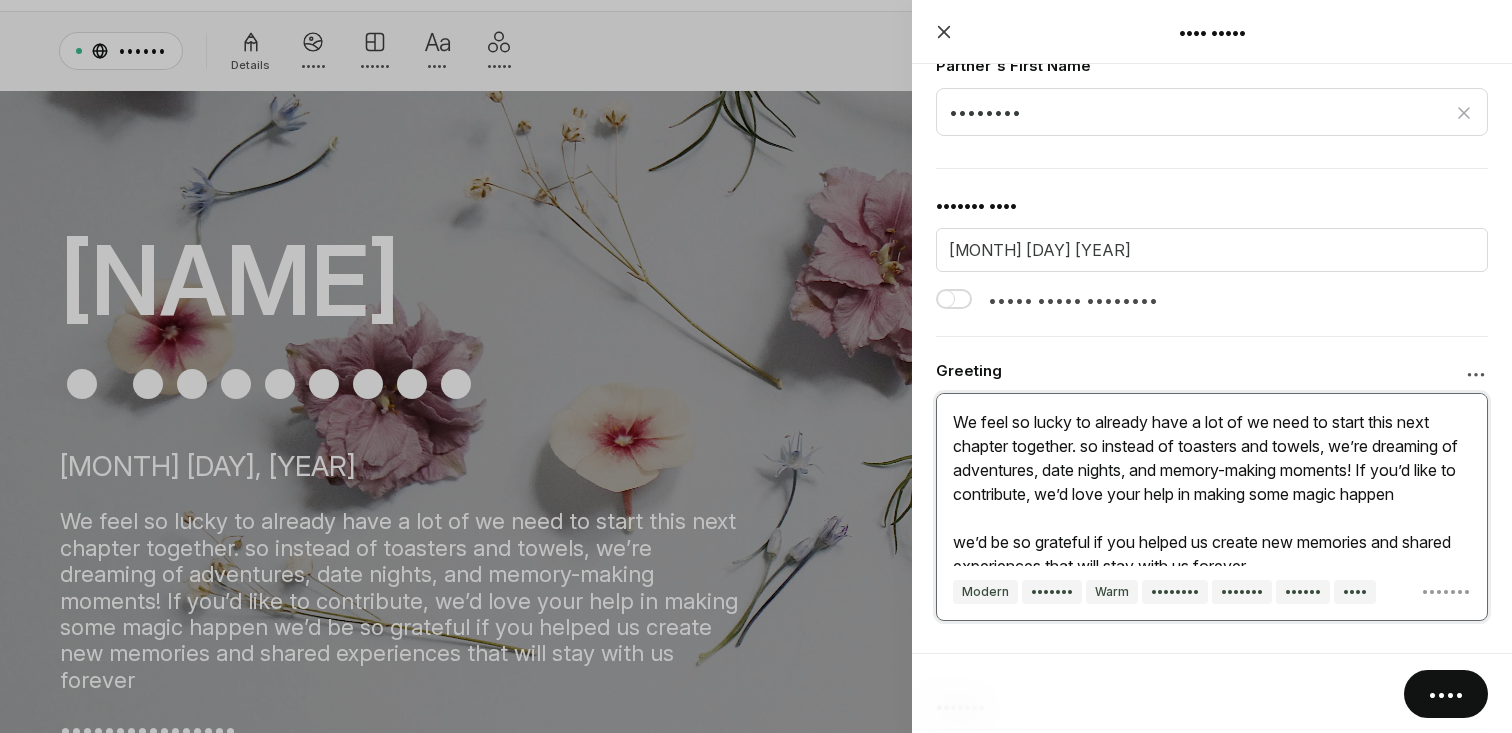 scroll, scrollTop: 12, scrollLeft: 0, axis: vertical 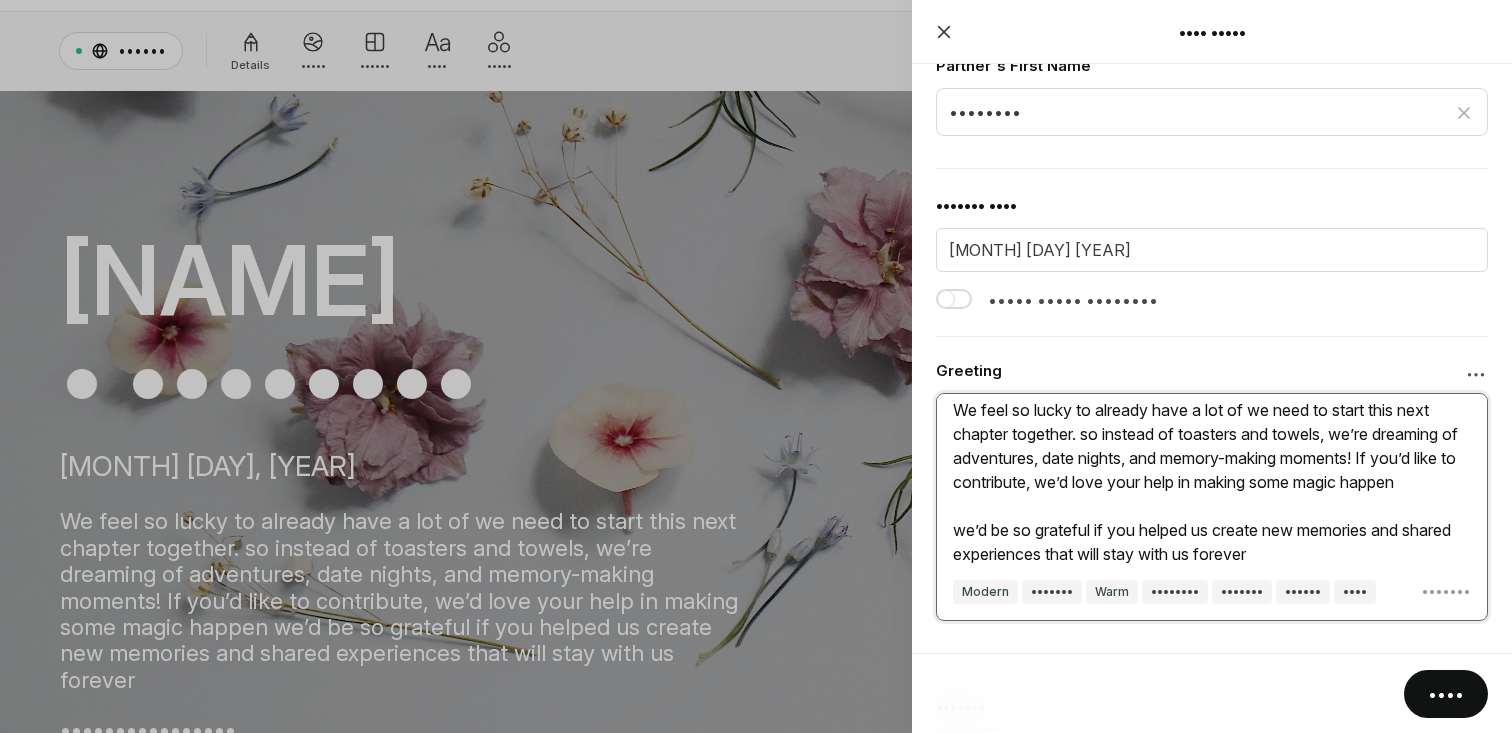 drag, startPoint x: 1064, startPoint y: 458, endPoint x: 1187, endPoint y: 452, distance: 123.146255 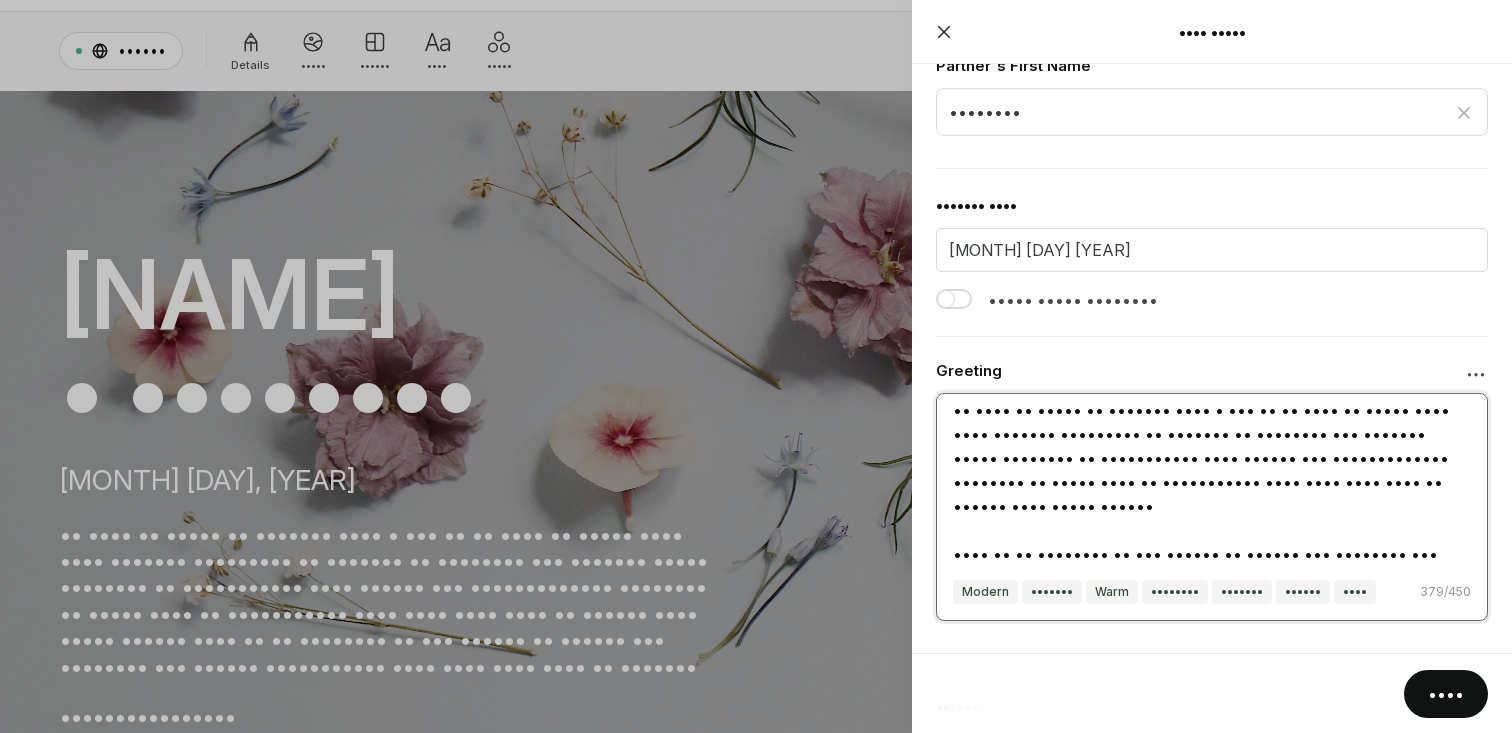 click at bounding box center (1212, 480) 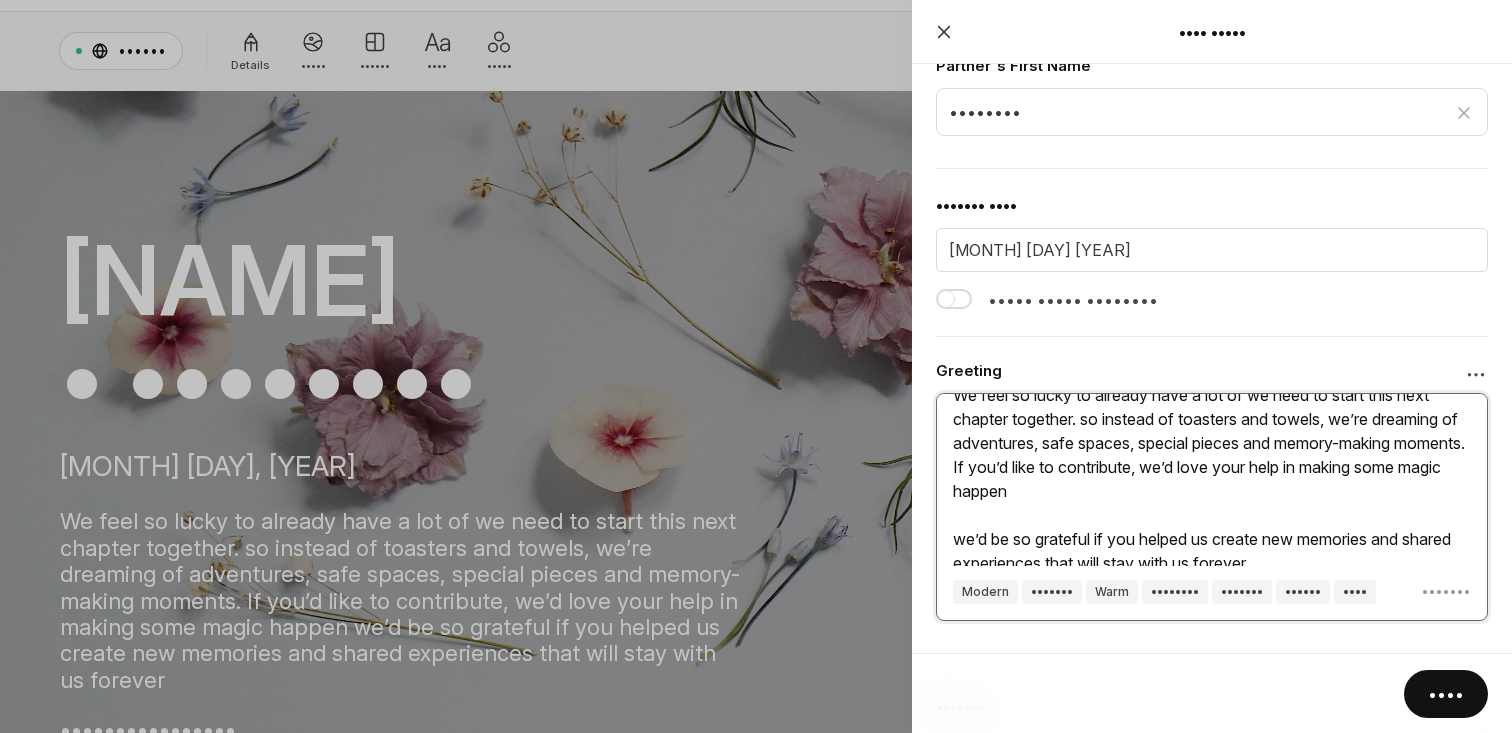 scroll, scrollTop: 36, scrollLeft: 0, axis: vertical 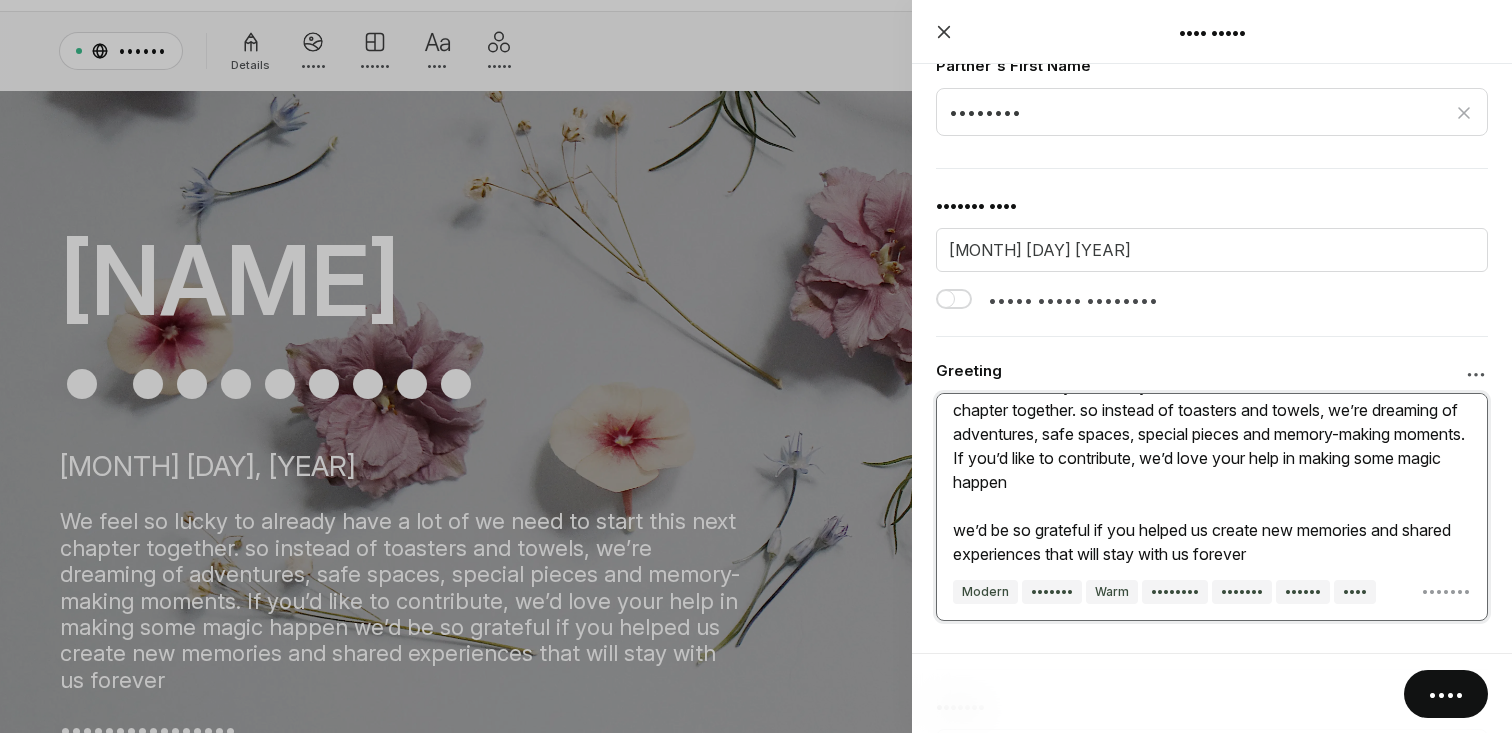 drag, startPoint x: 958, startPoint y: 520, endPoint x: 1347, endPoint y: 543, distance: 389.67935 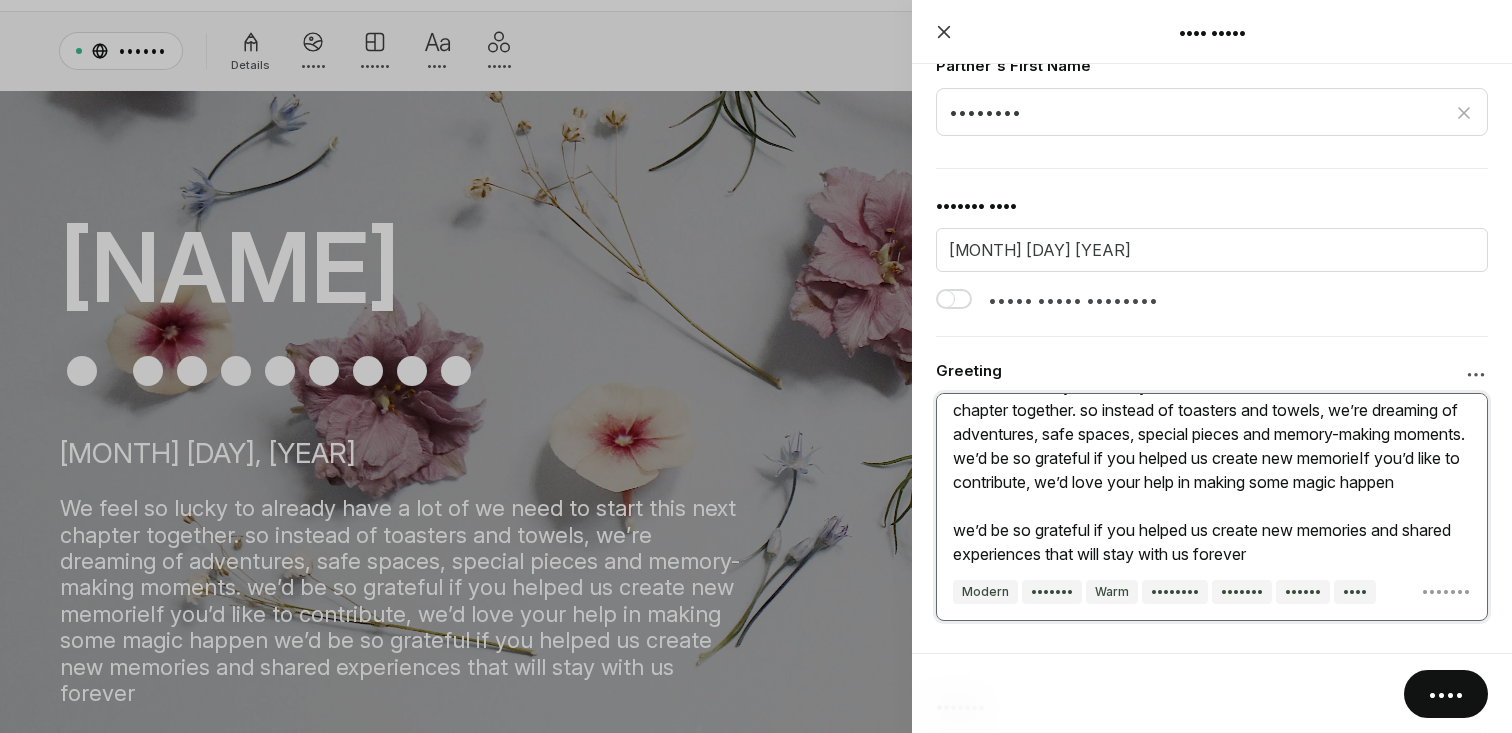 click at bounding box center (1212, 480) 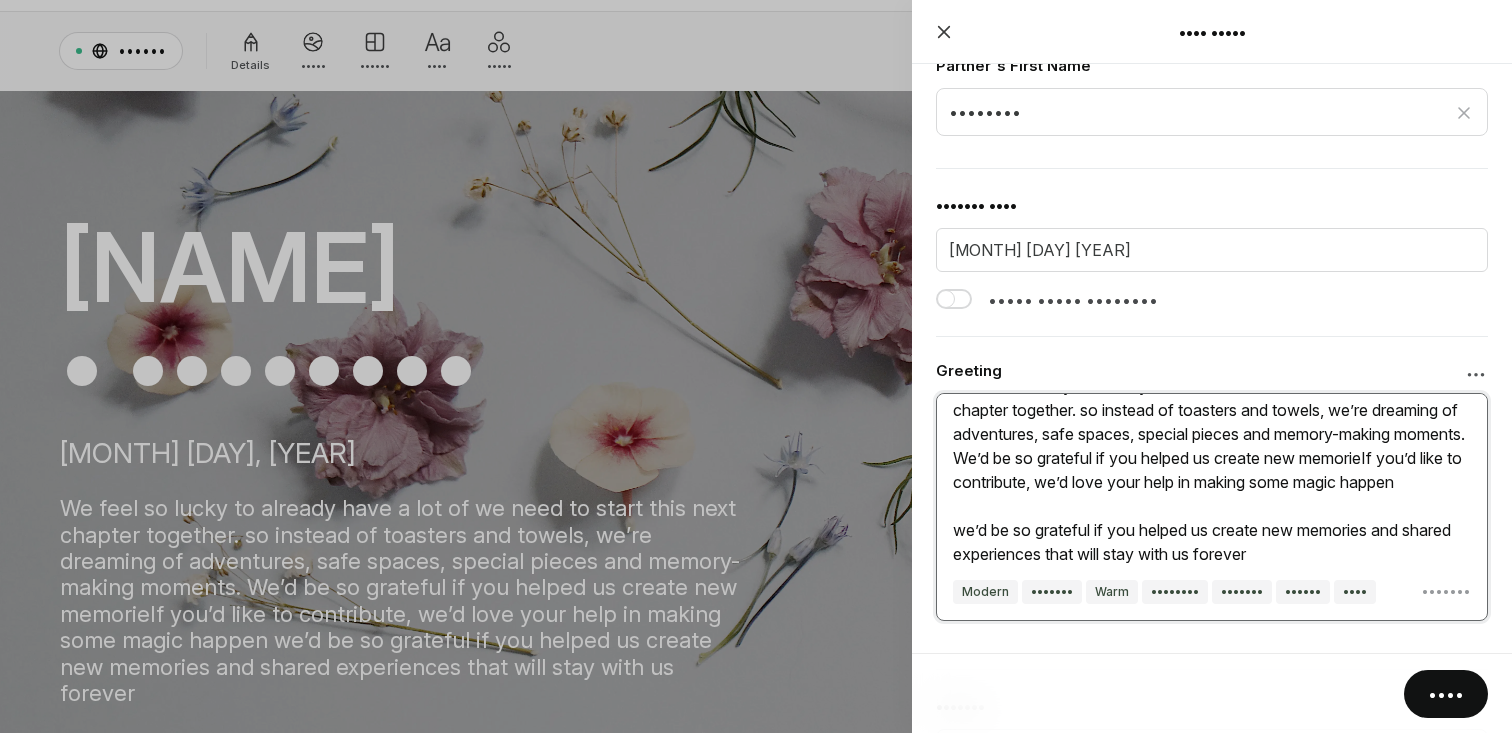 click at bounding box center (1212, 480) 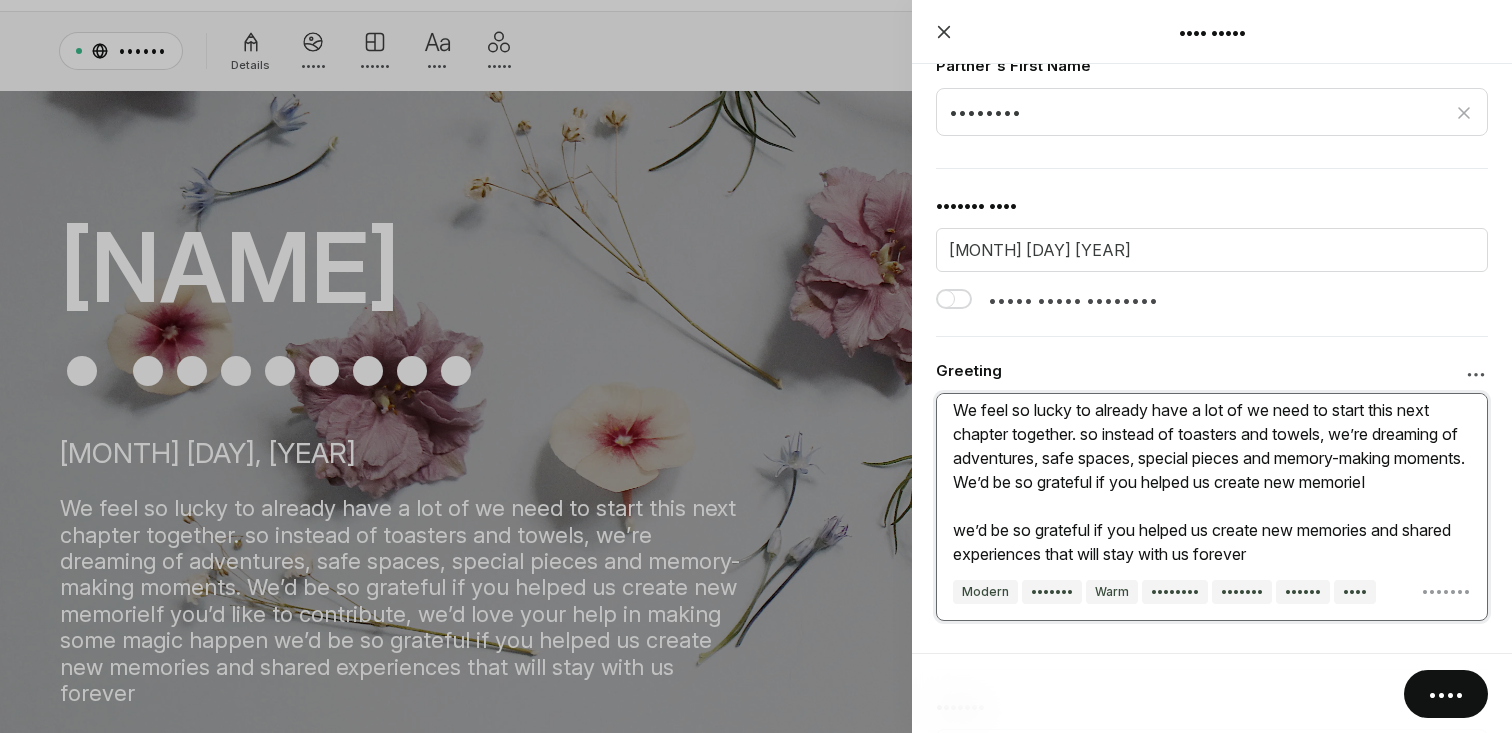 scroll, scrollTop: 12, scrollLeft: 0, axis: vertical 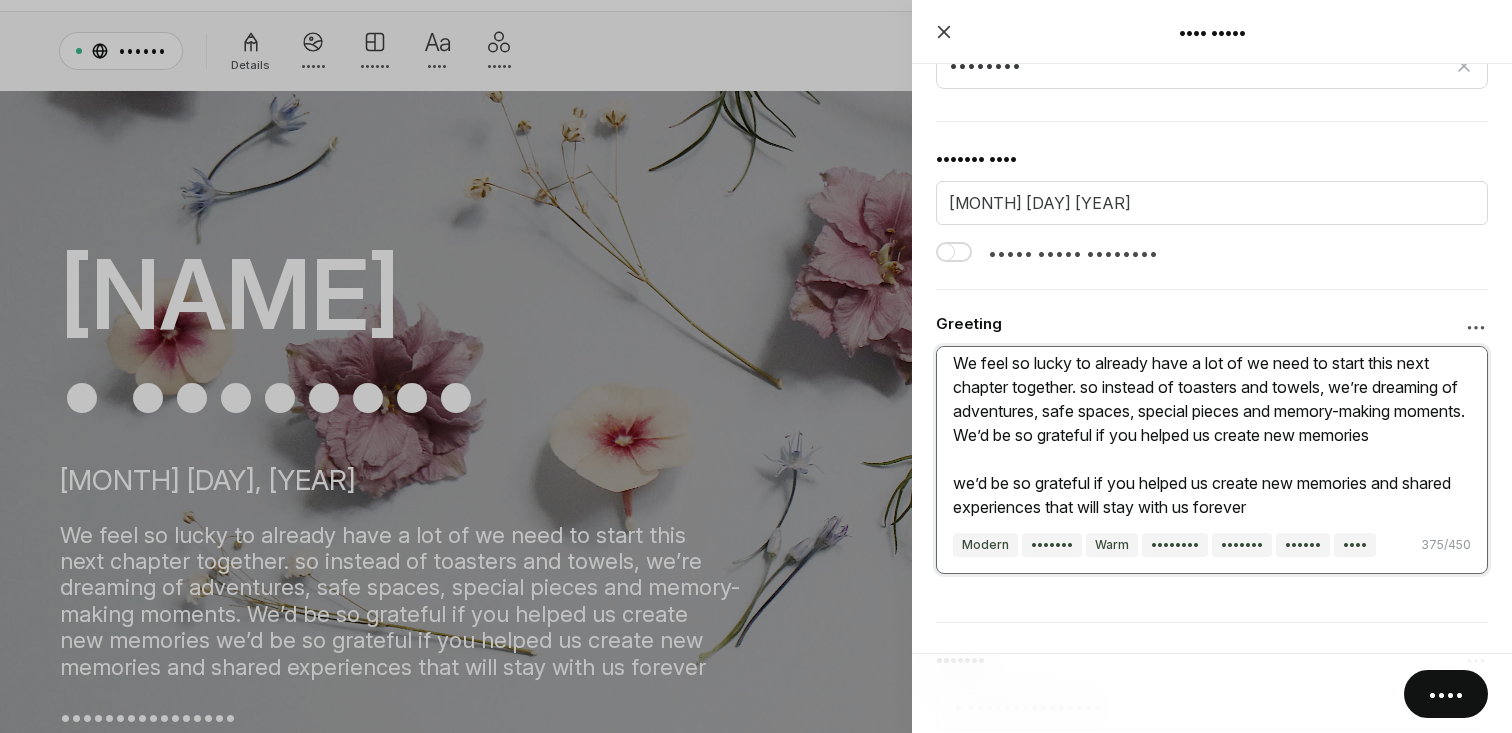drag, startPoint x: 952, startPoint y: 478, endPoint x: 1386, endPoint y: 483, distance: 434.0288 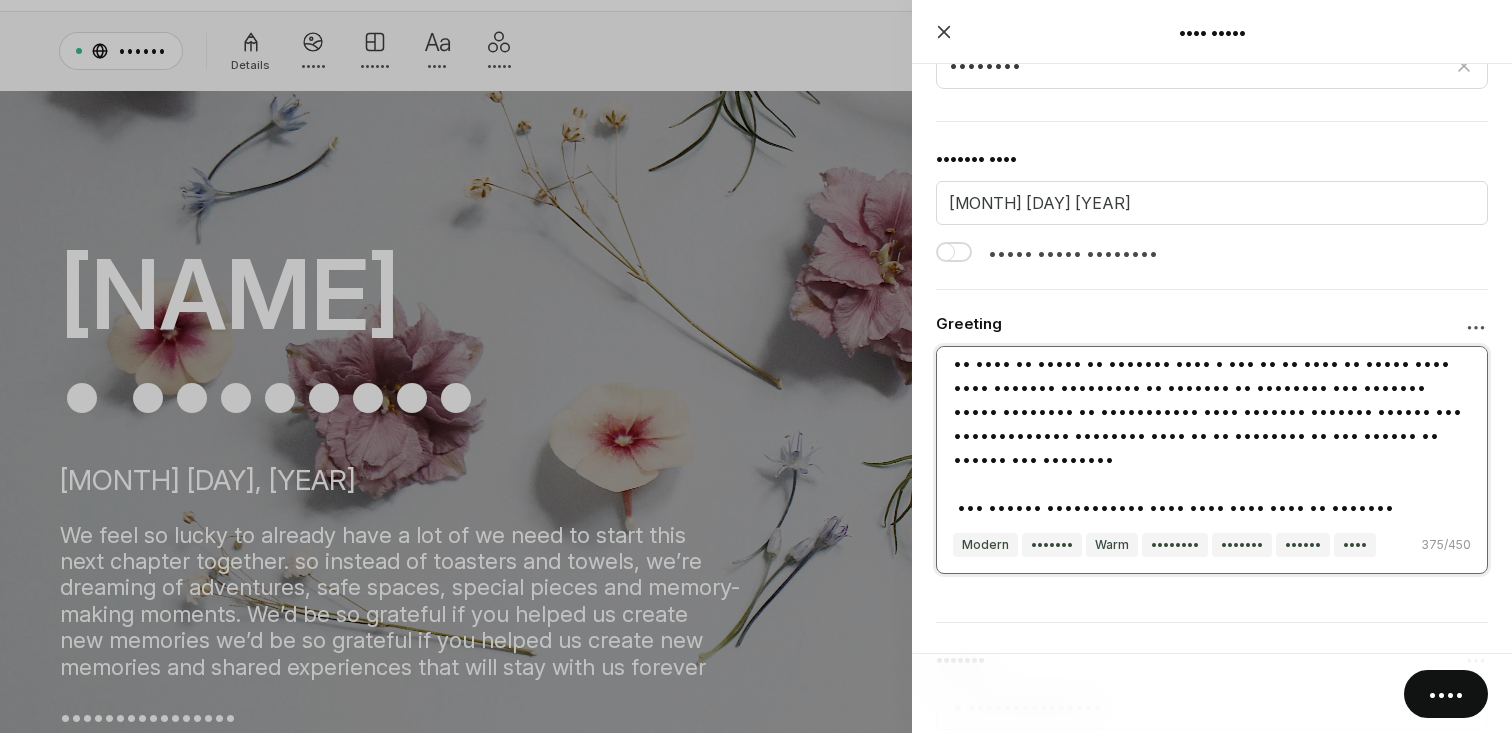 scroll, scrollTop: 0, scrollLeft: 0, axis: both 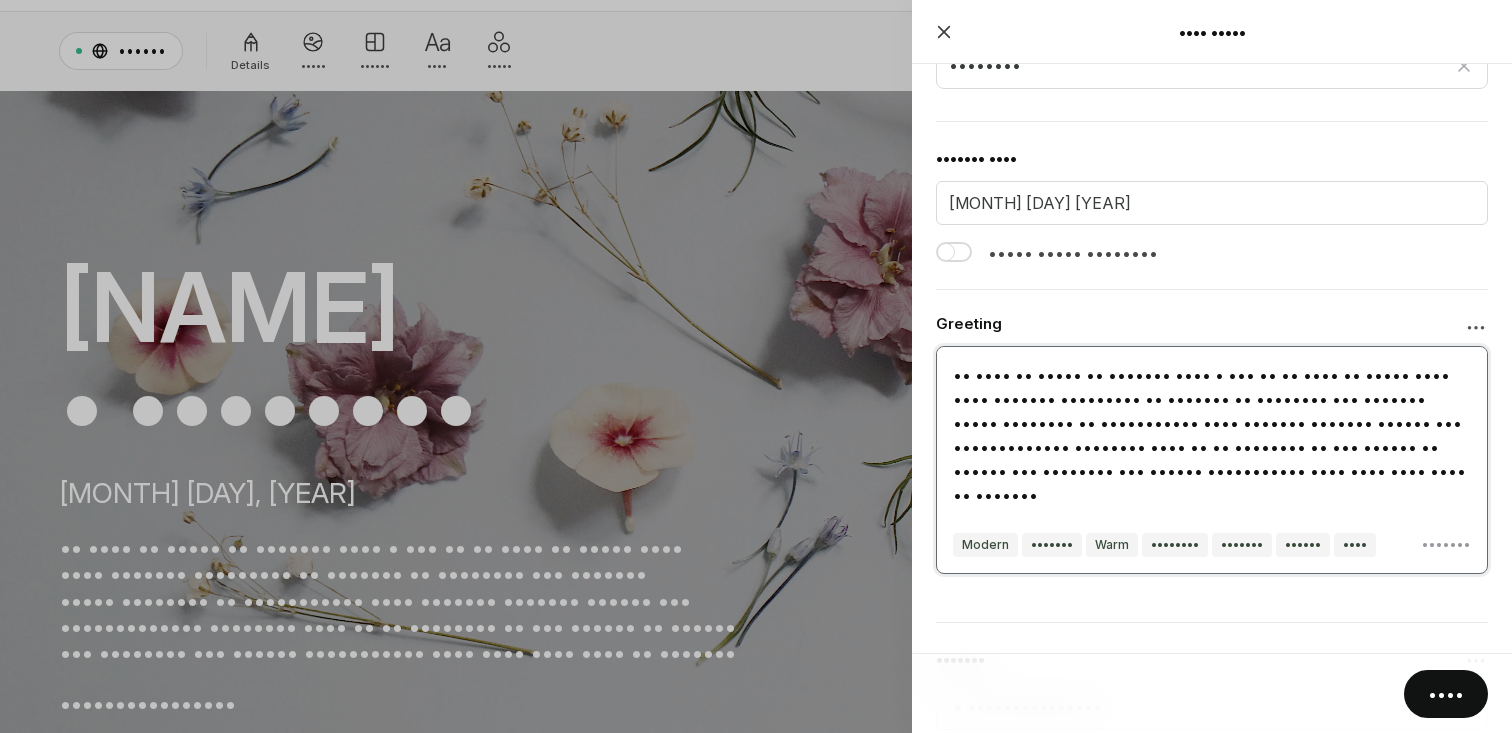 click at bounding box center (1212, 433) 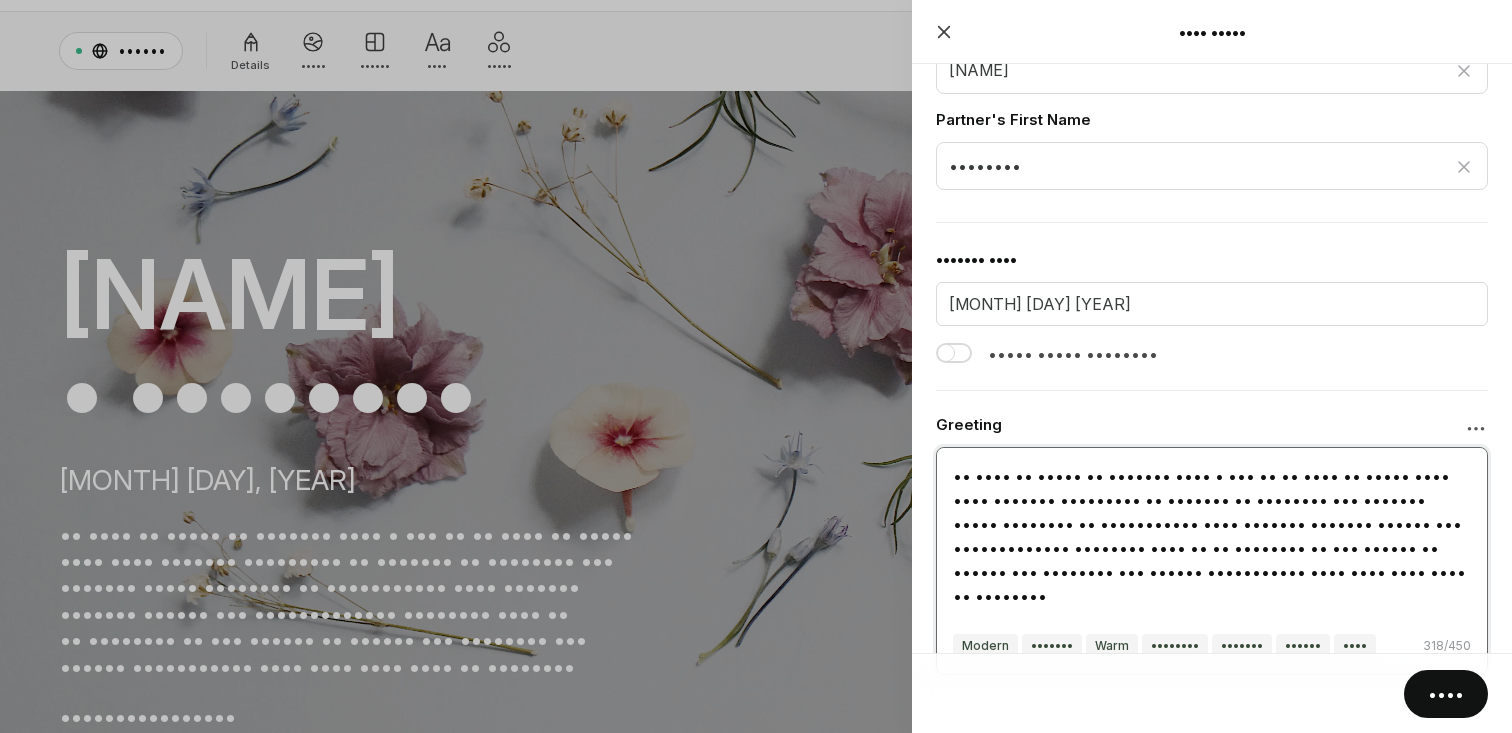 scroll, scrollTop: 68, scrollLeft: 0, axis: vertical 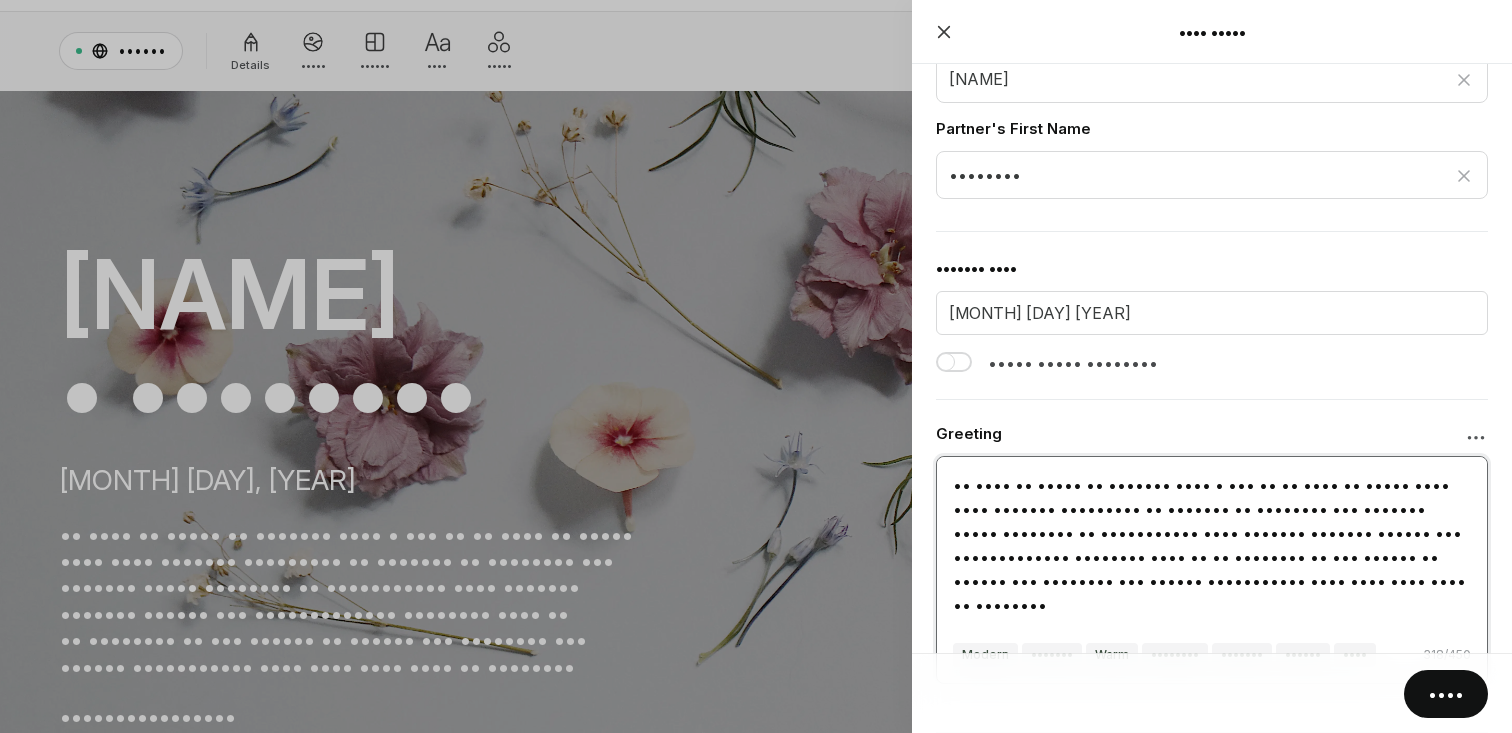 type on "•• •••• •• ••••• •• ••••••• •••• • ••• •• •• •••• •• ••••• •••• •••• ••••••• ••••••••• •• ••••••• •• •••••••• ••• ••••••• ••••• •••••••• •• ••••••••••• •••• ••••••• ••••••• •••••• ••• ••••••••••••• •••••••• •••• •• •• •••••••• •• ••• •••••• •• •••••• ••• •••••••• ••• •••••• ••••••••••• •••• •••• •••• •••• •• ••••••••" 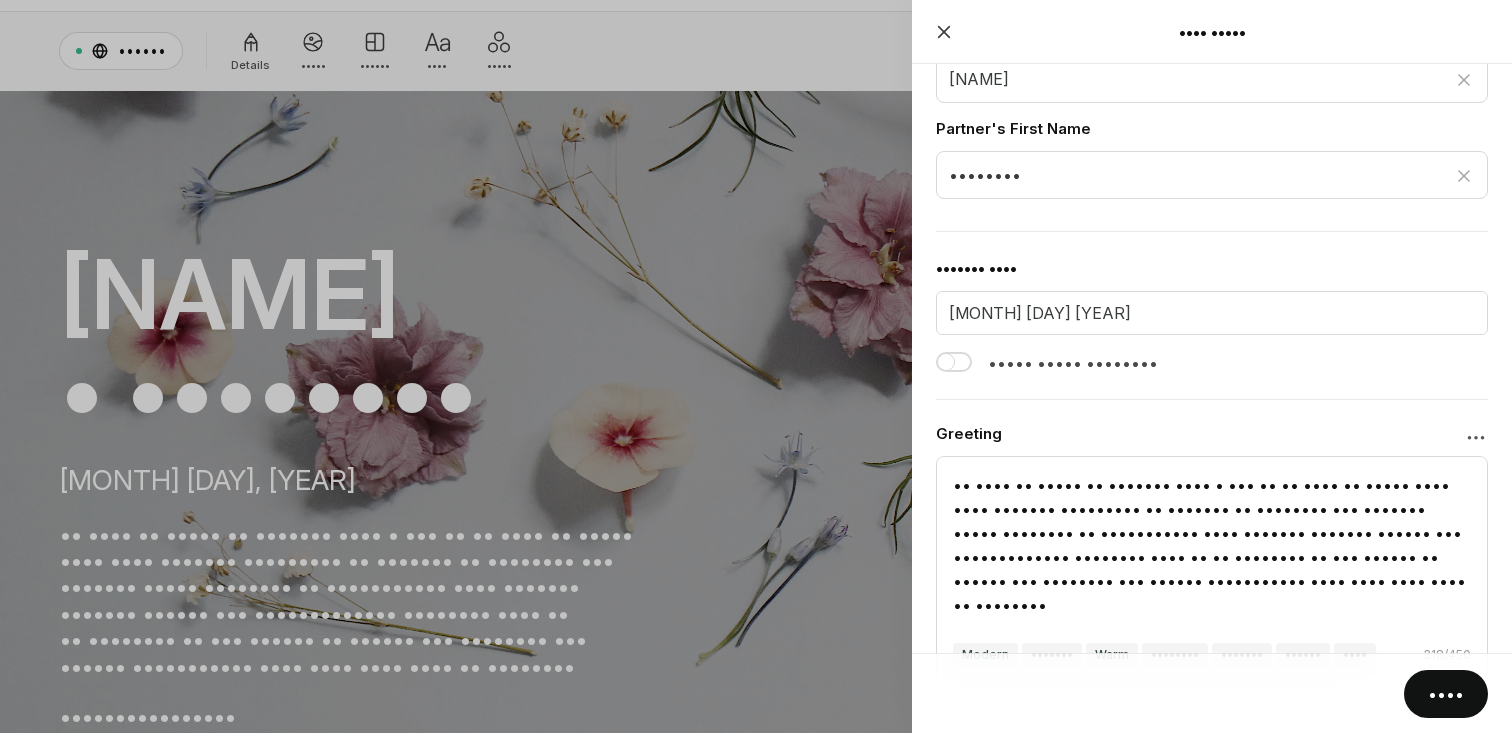 click on "••••" at bounding box center (1446, 694) 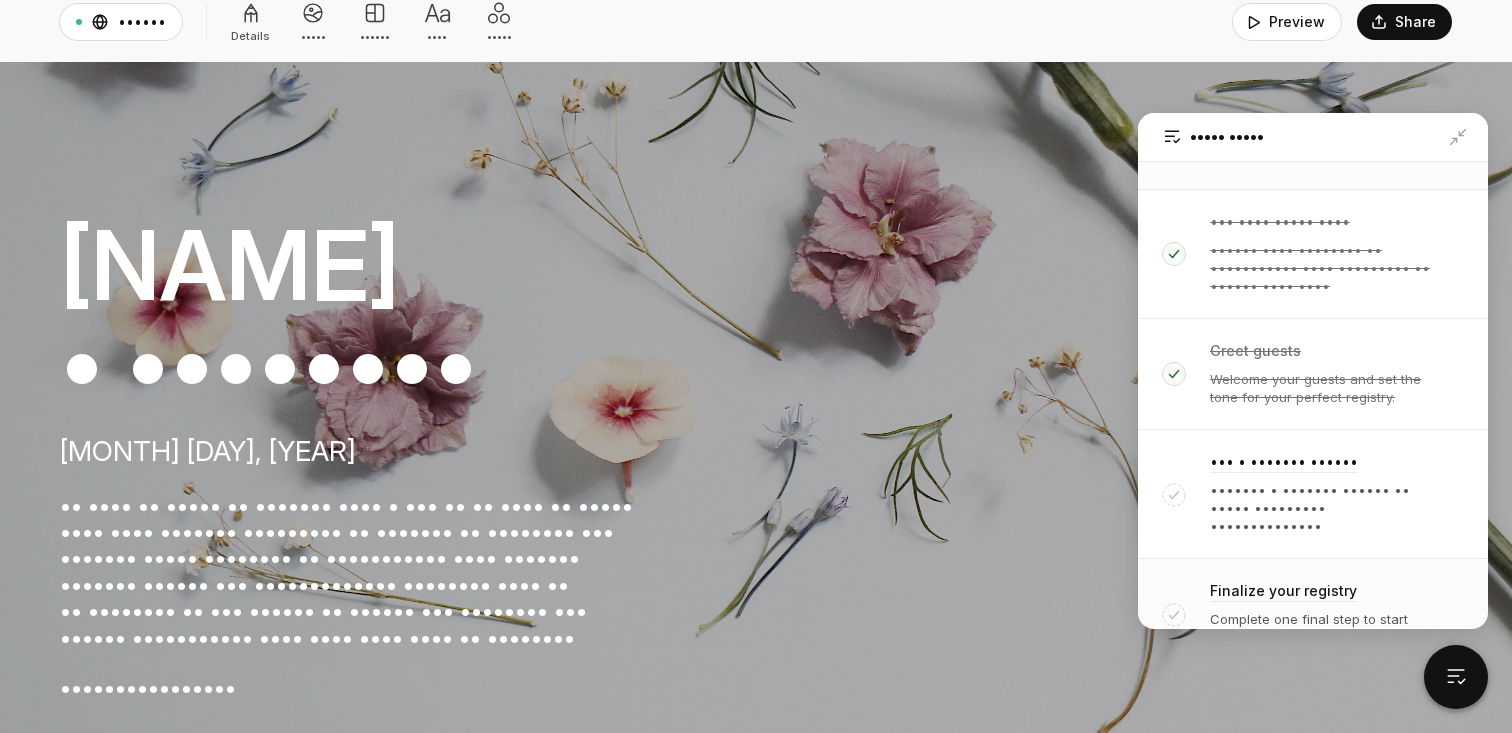 scroll, scrollTop: 143, scrollLeft: 0, axis: vertical 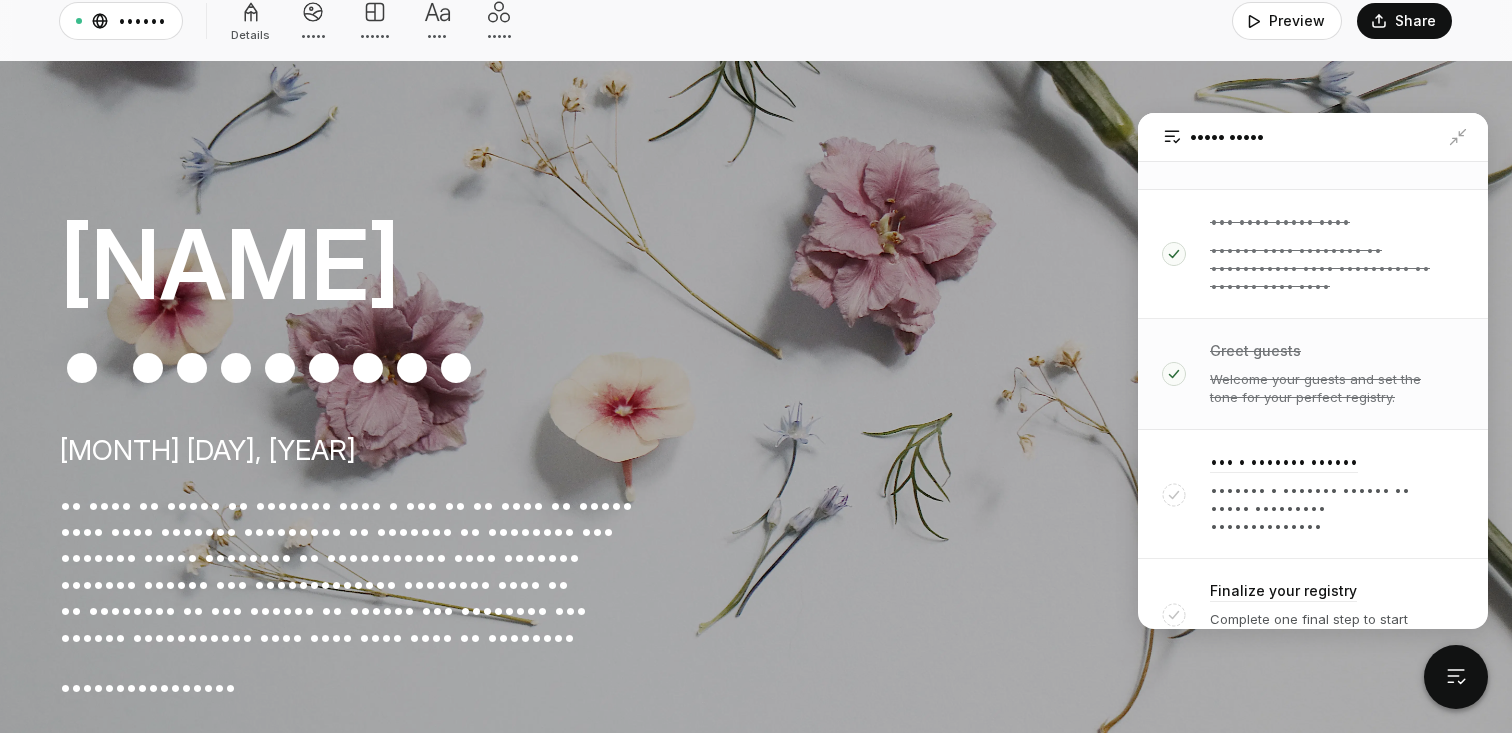 click on "Greet guests" at bounding box center (1337, 226) 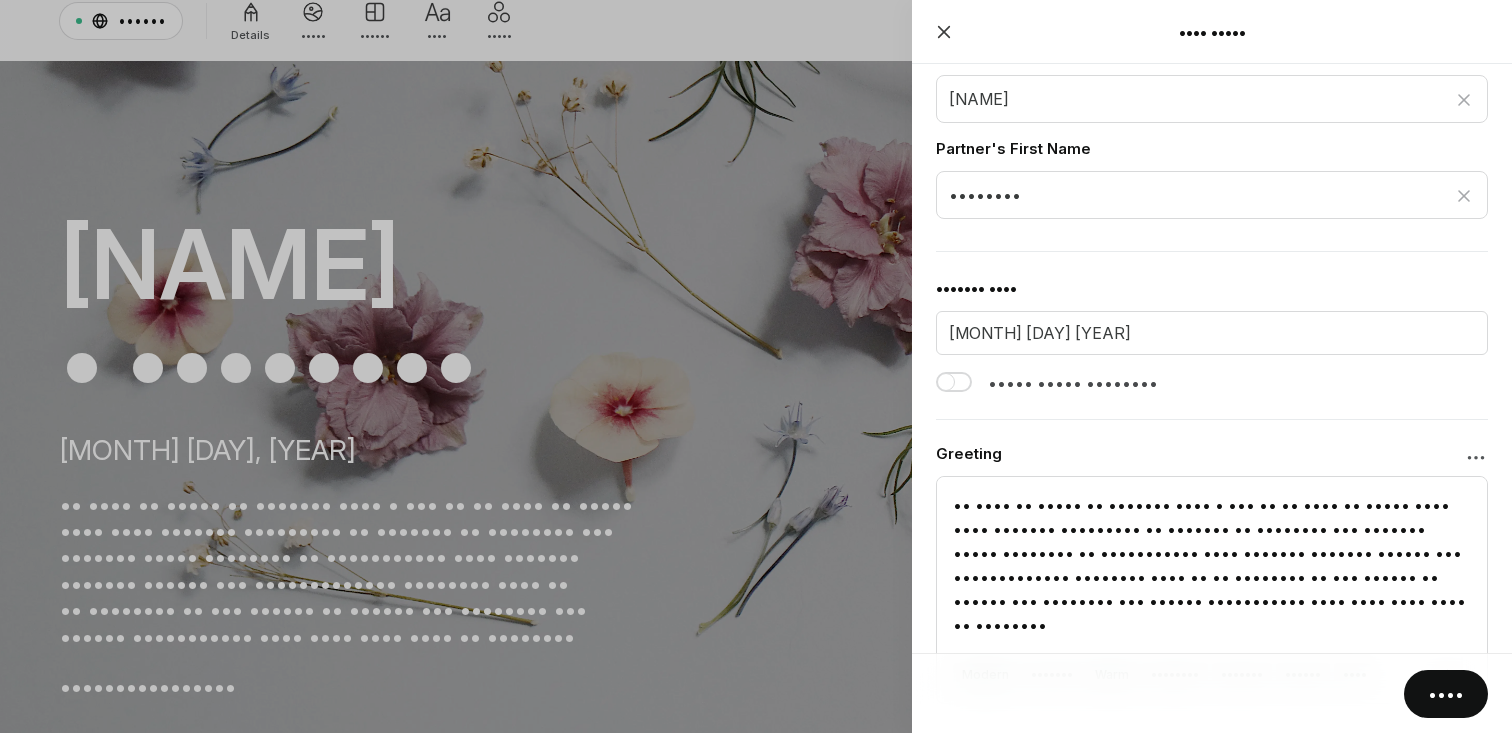 scroll, scrollTop: 54, scrollLeft: 0, axis: vertical 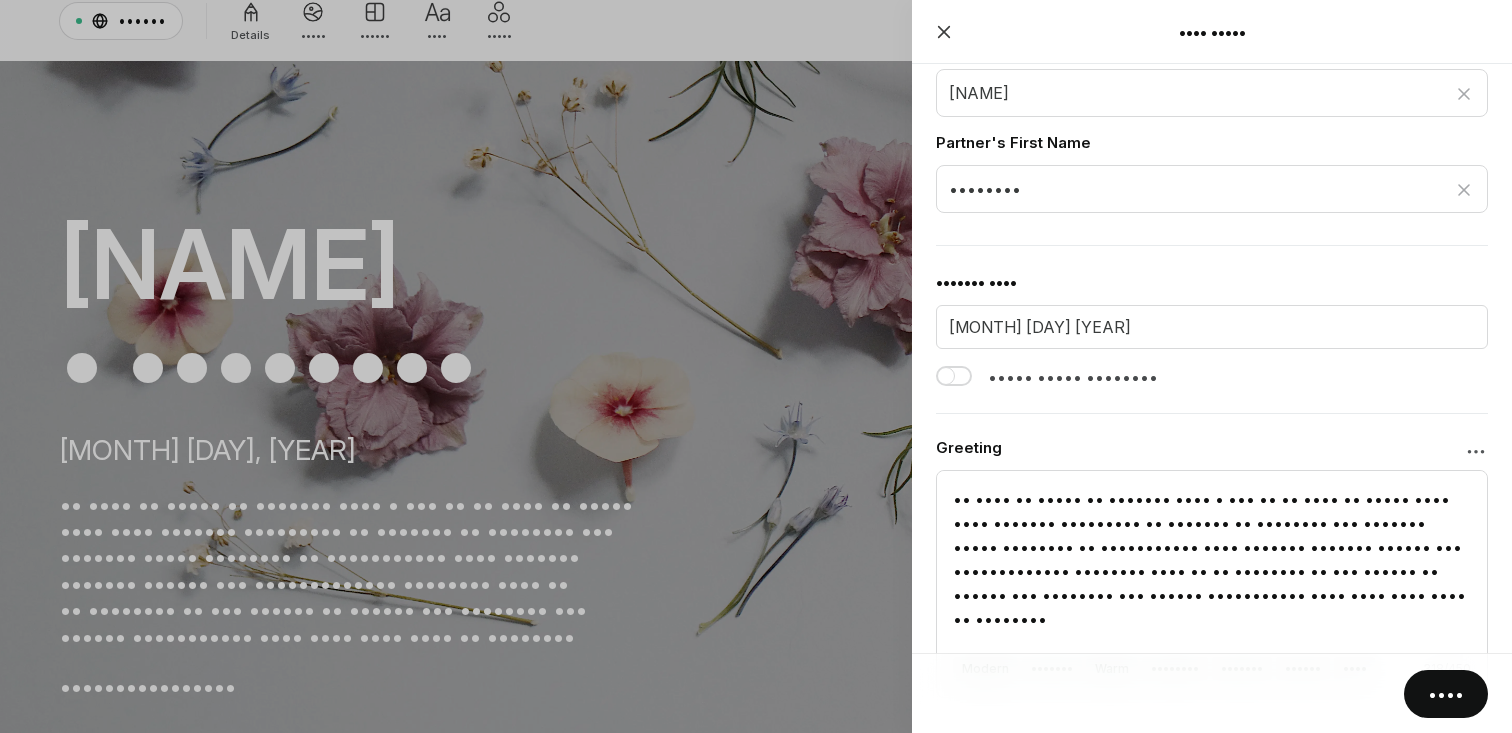 click on "••••" at bounding box center [1446, 694] 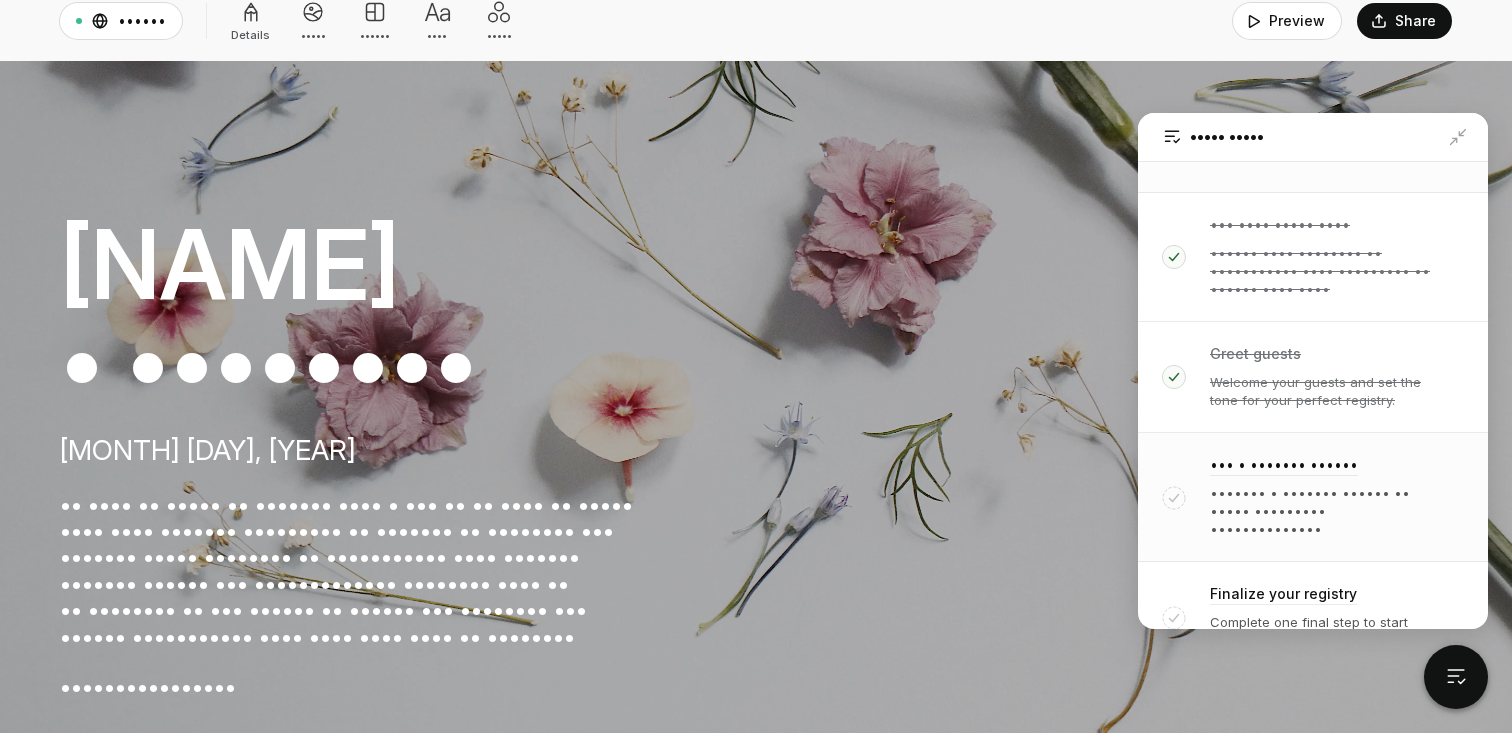 scroll, scrollTop: 117, scrollLeft: 0, axis: vertical 